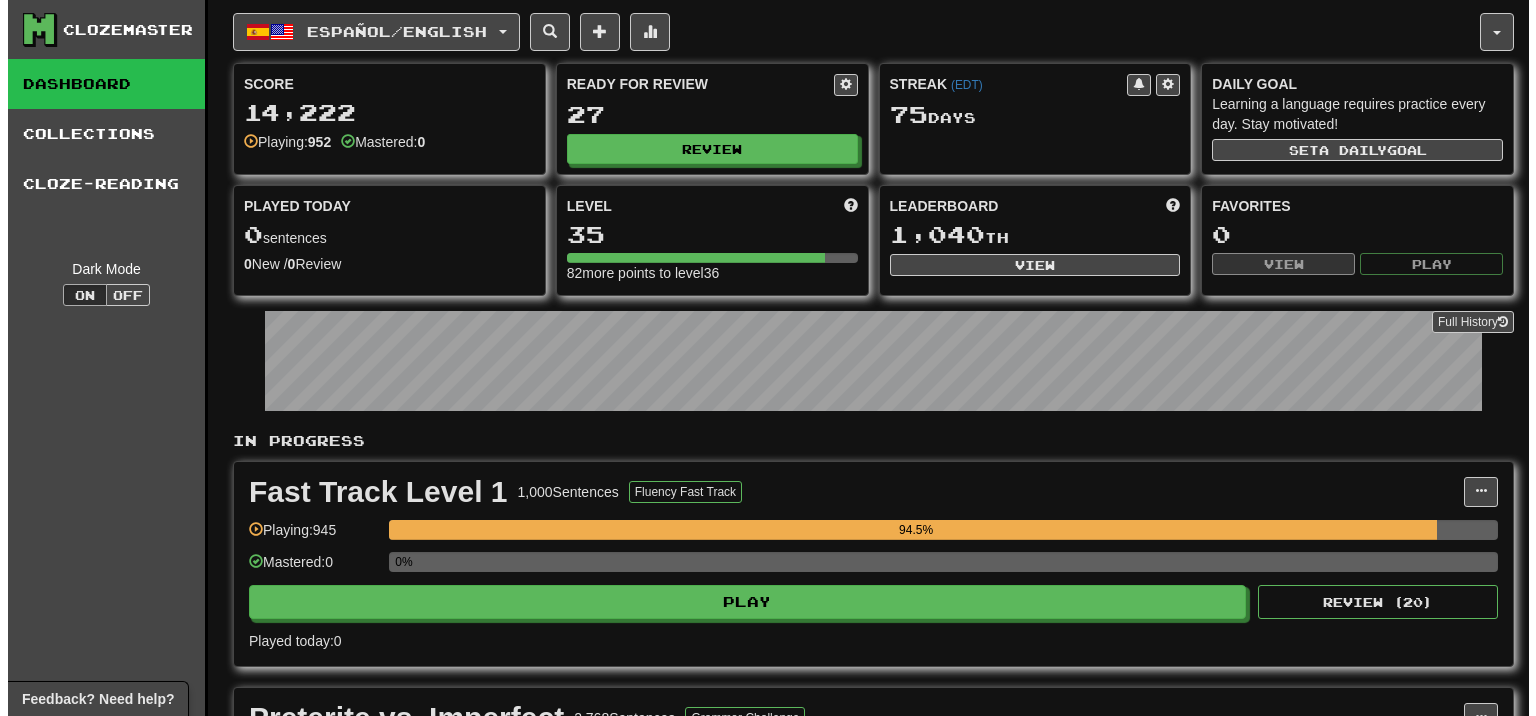 scroll, scrollTop: 0, scrollLeft: 0, axis: both 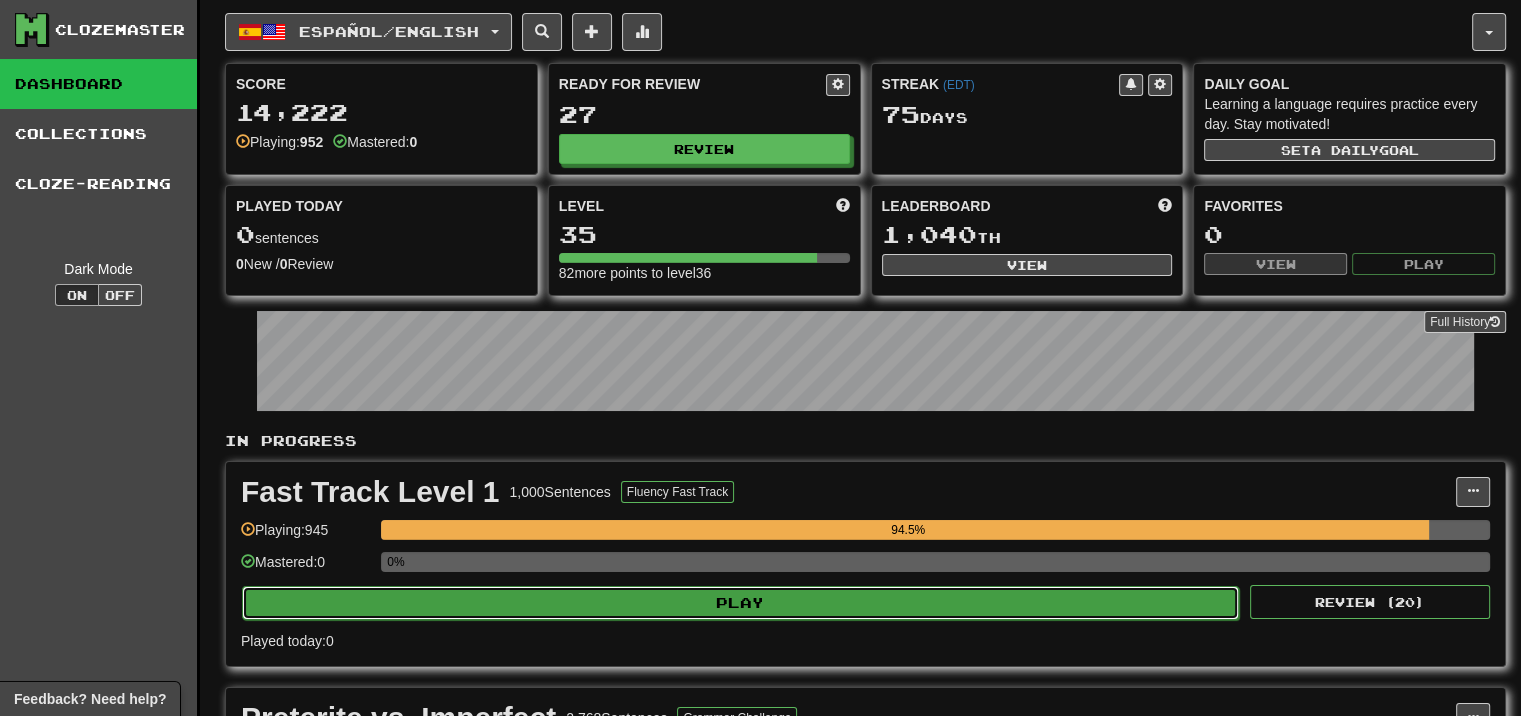click on "Play" at bounding box center [740, 603] 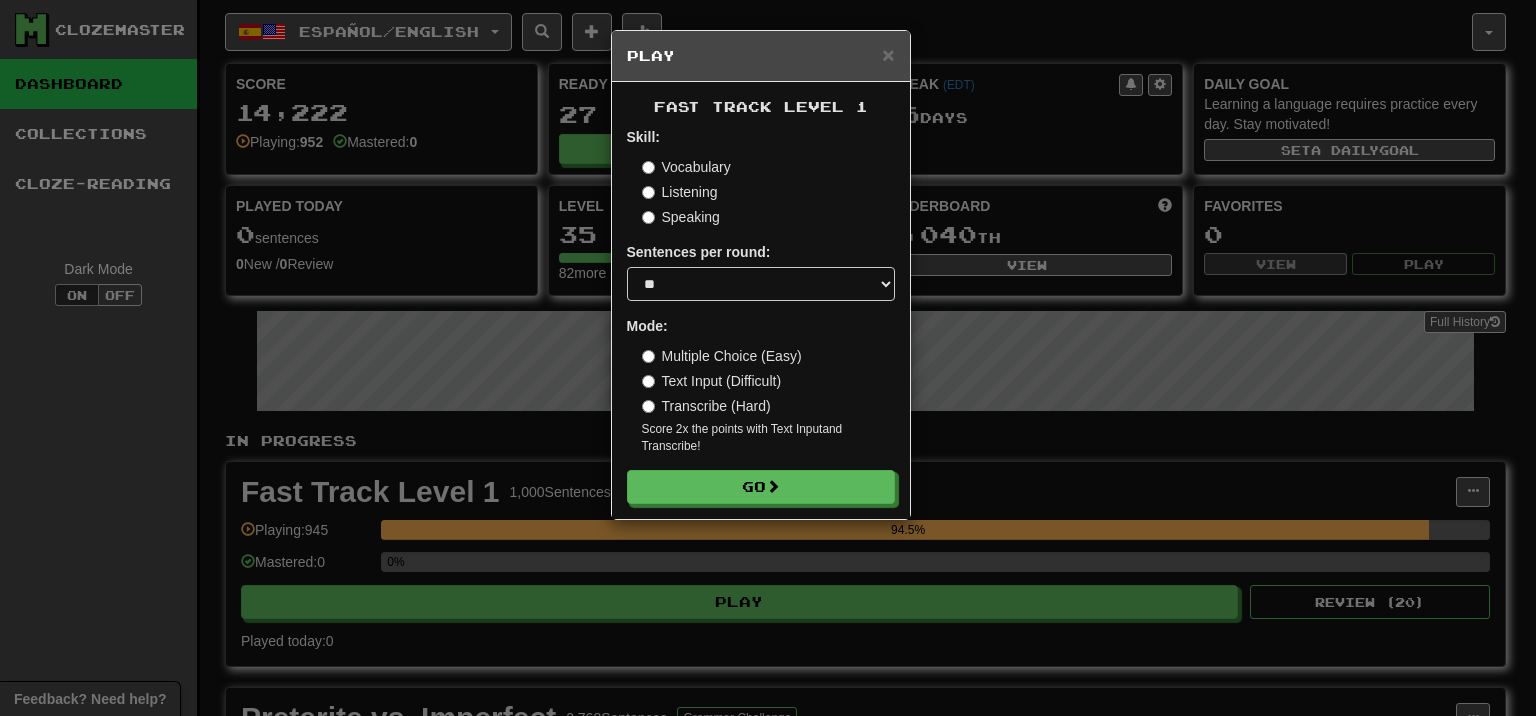 click on "Text Input (Difficult)" at bounding box center [712, 381] 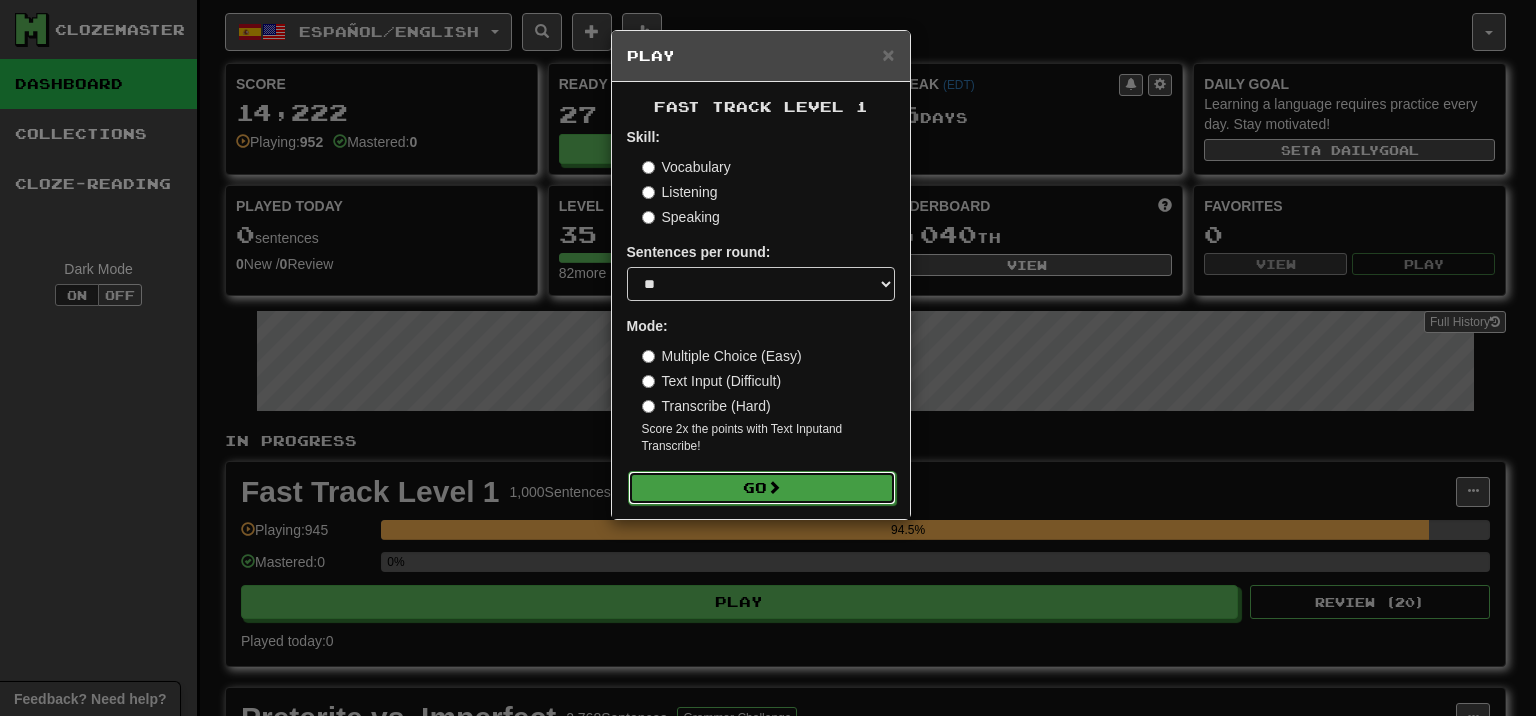 click on "Go" at bounding box center (762, 488) 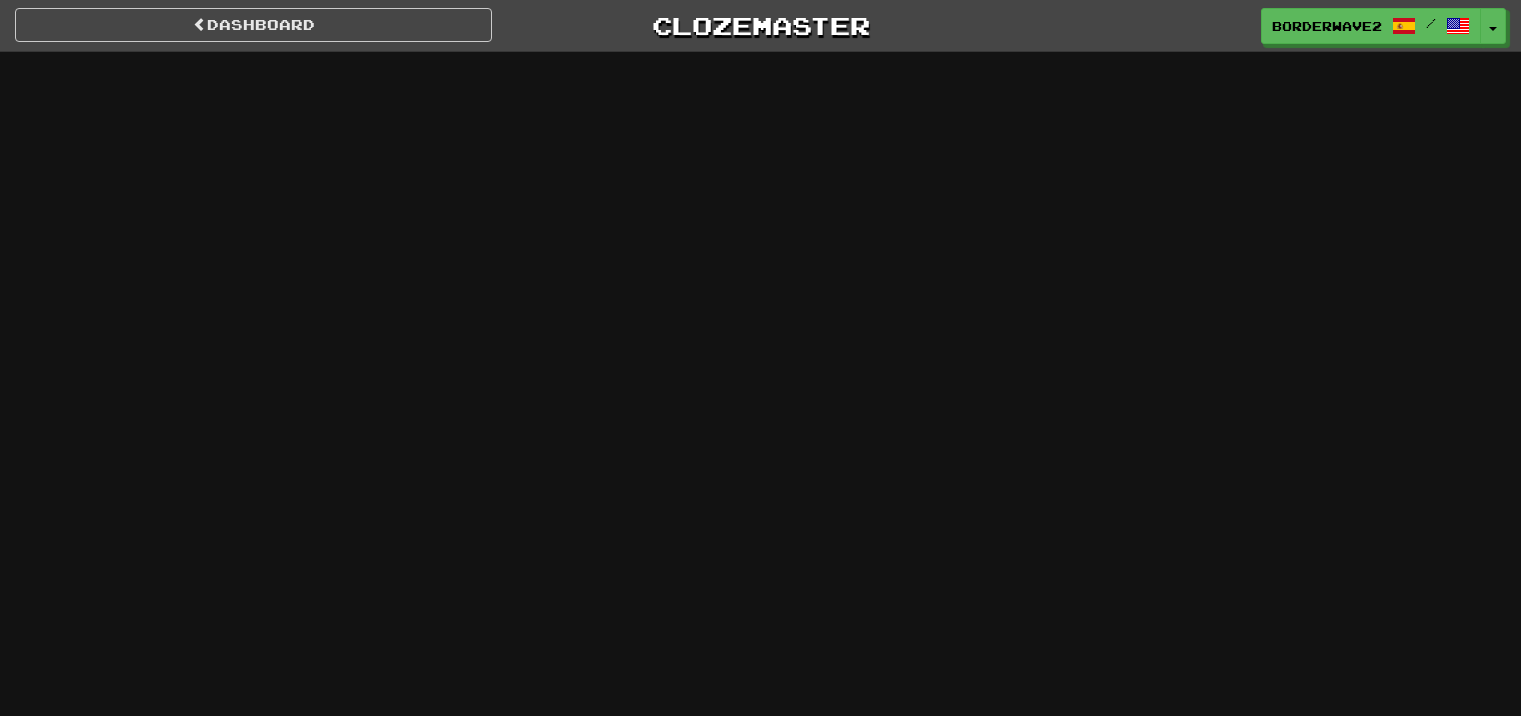 scroll, scrollTop: 0, scrollLeft: 0, axis: both 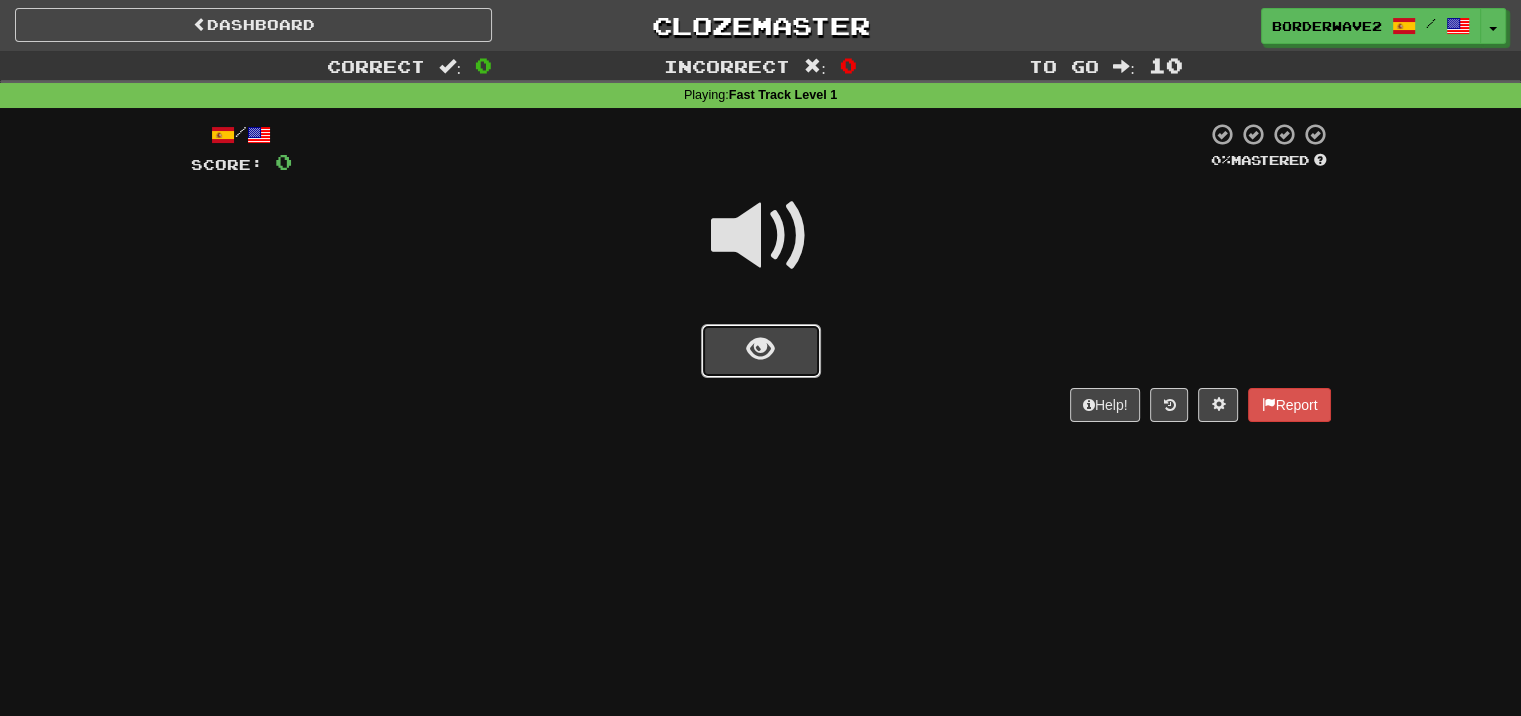 click at bounding box center [761, 351] 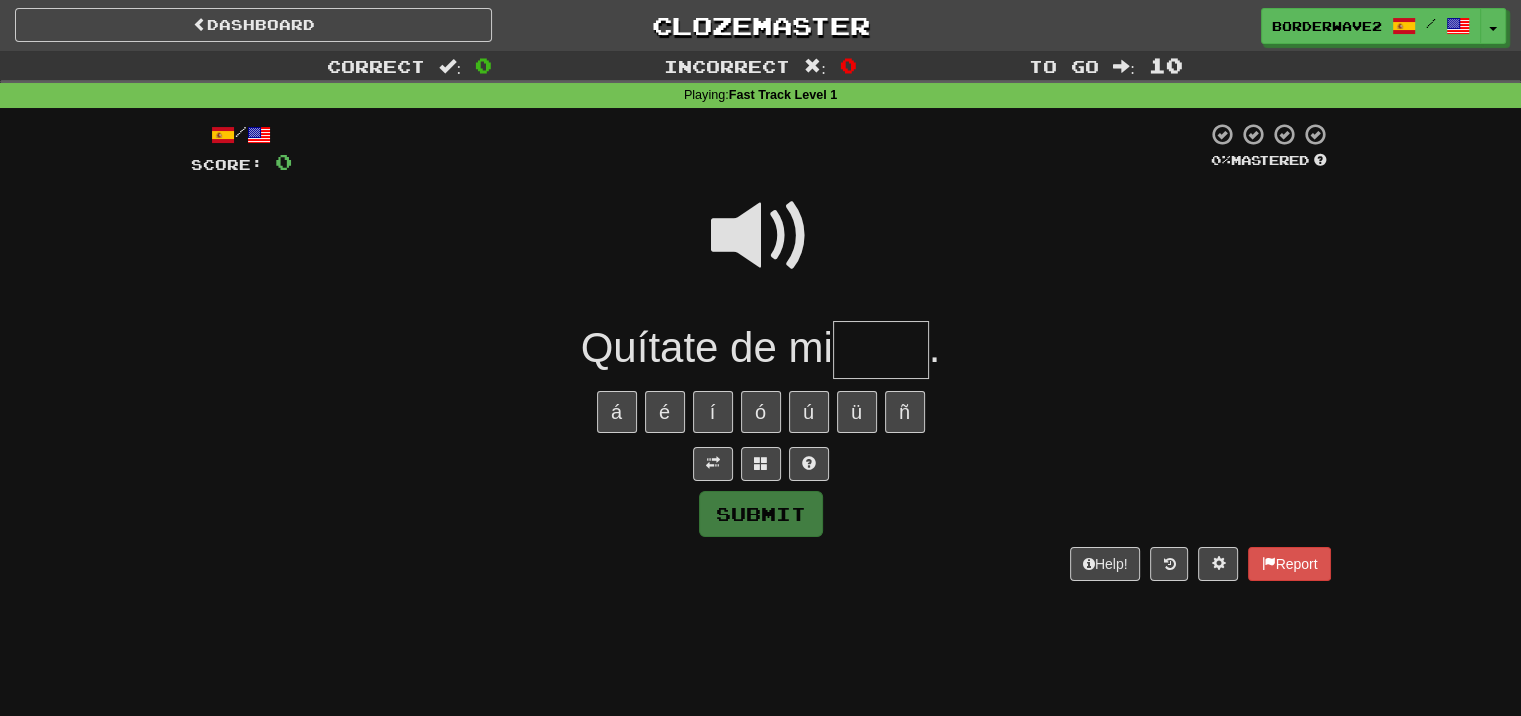 click at bounding box center [761, 236] 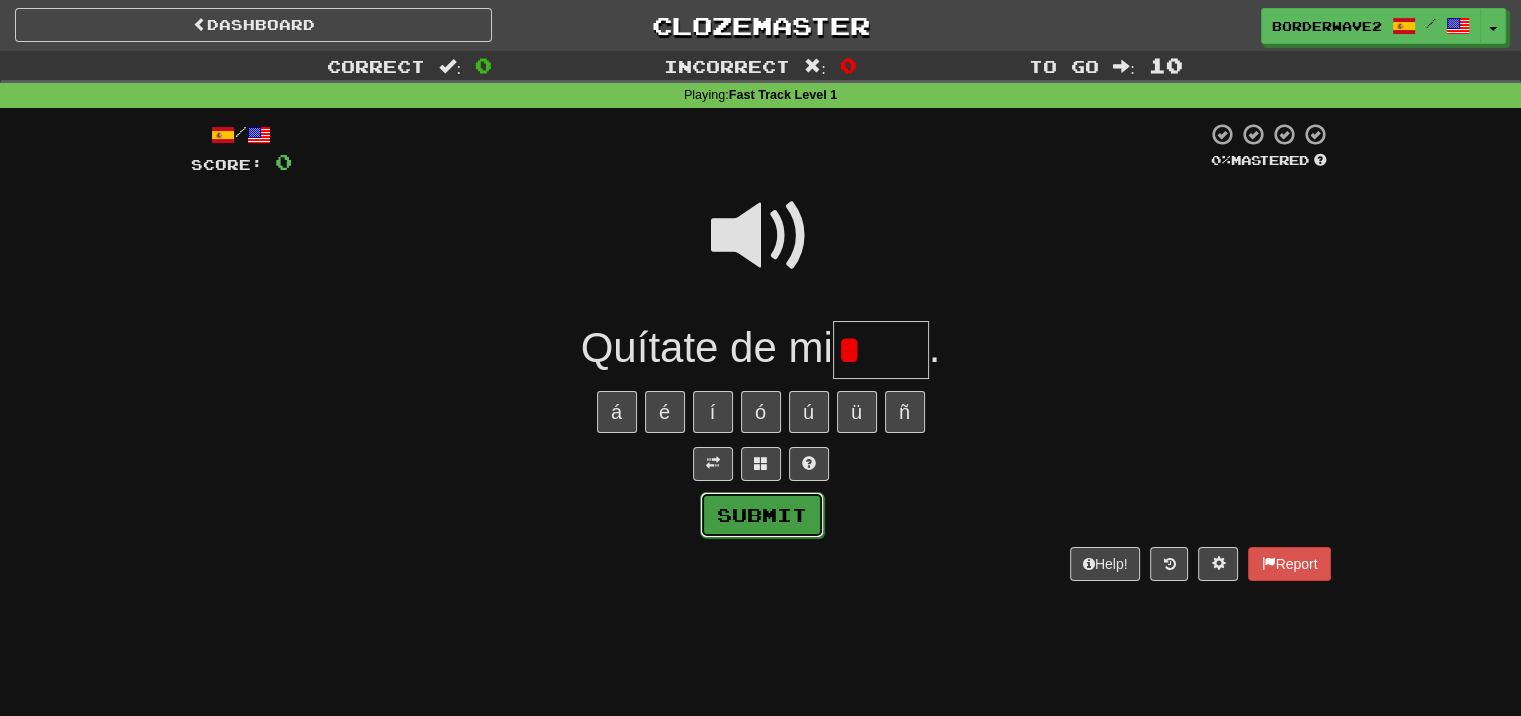 click on "Submit" at bounding box center [762, 515] 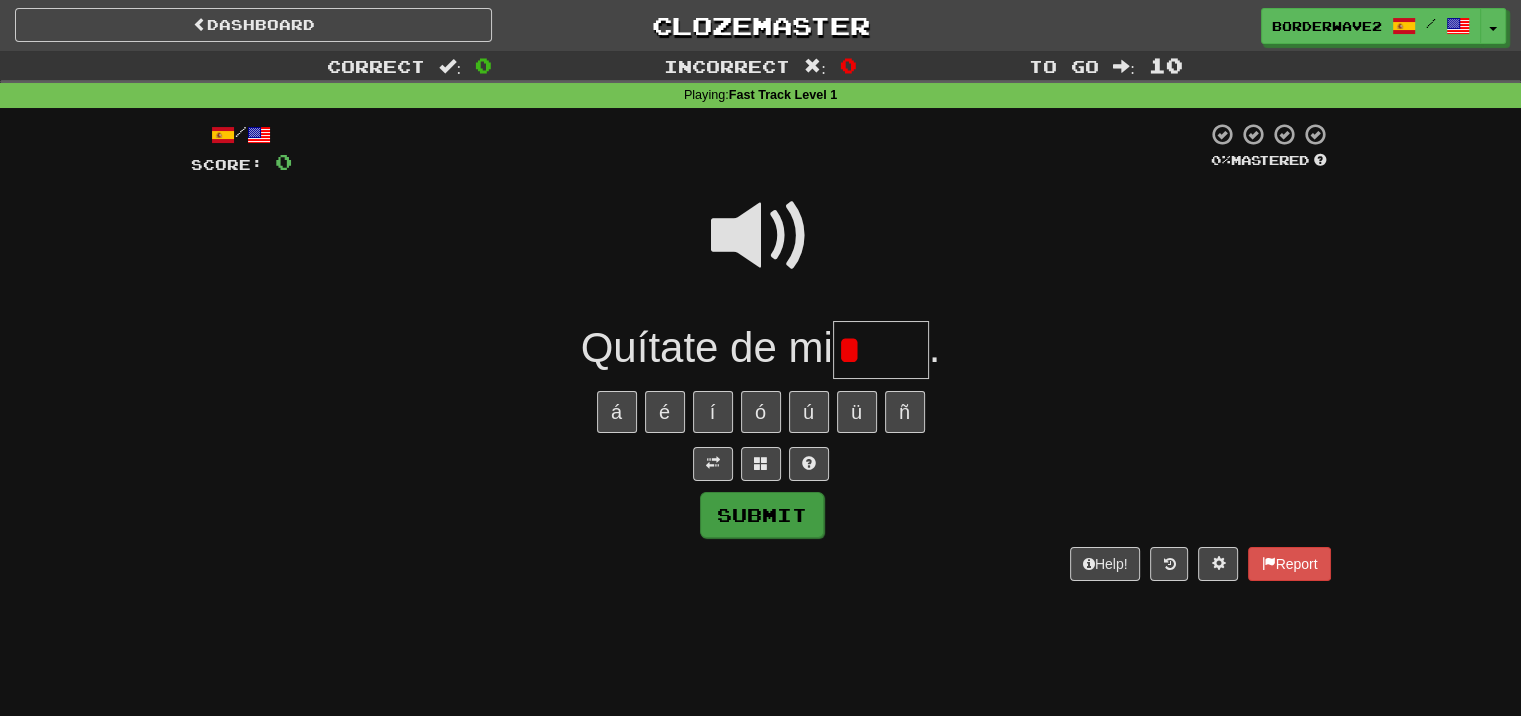 type on "*****" 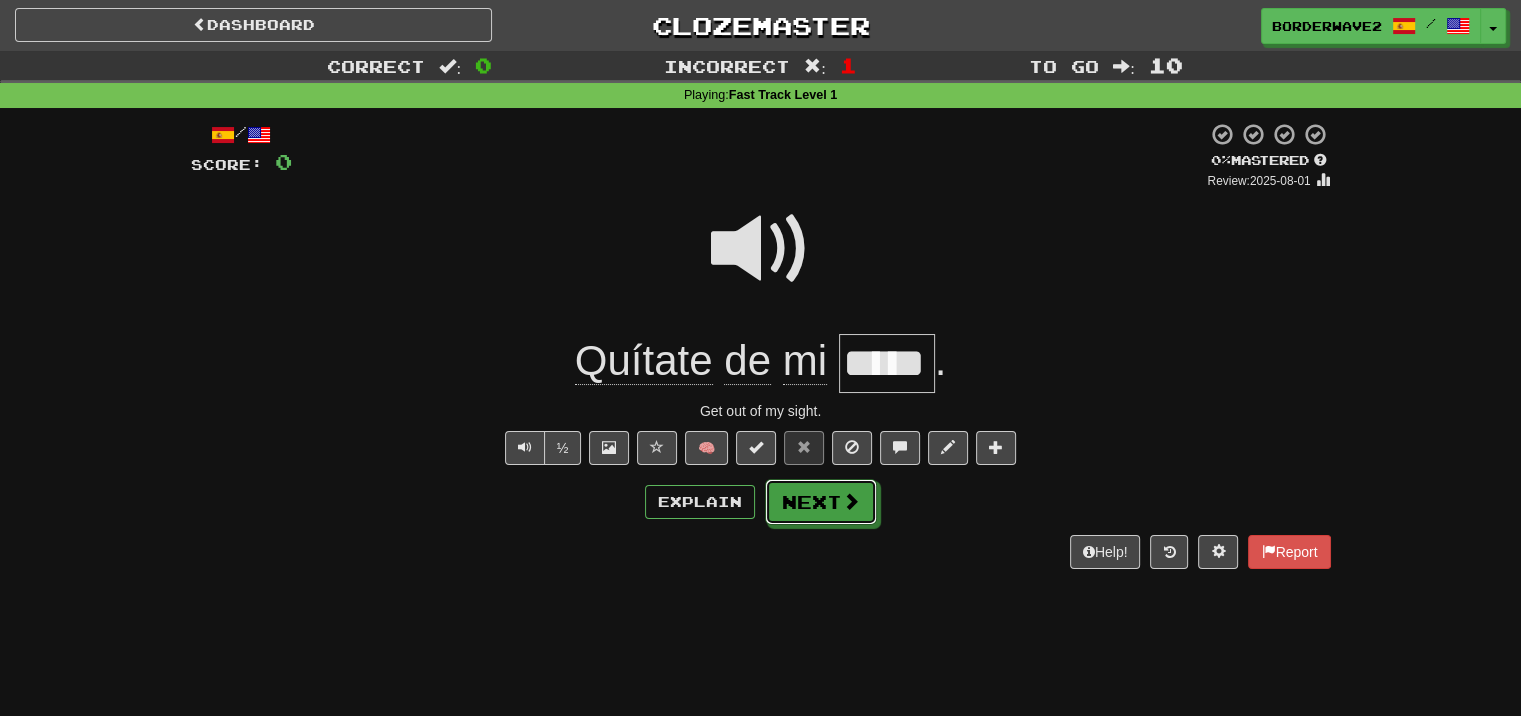click on "Next" at bounding box center (821, 502) 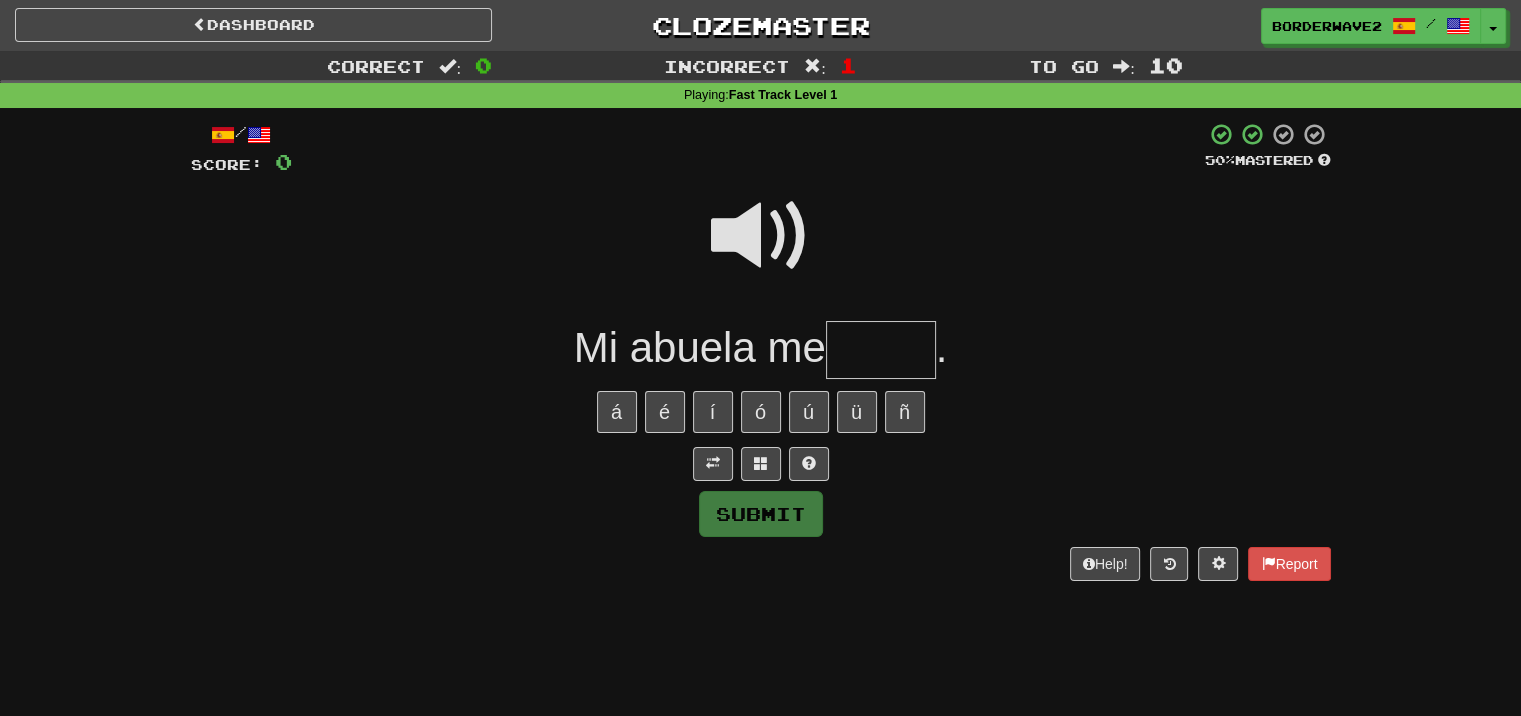 type on "*" 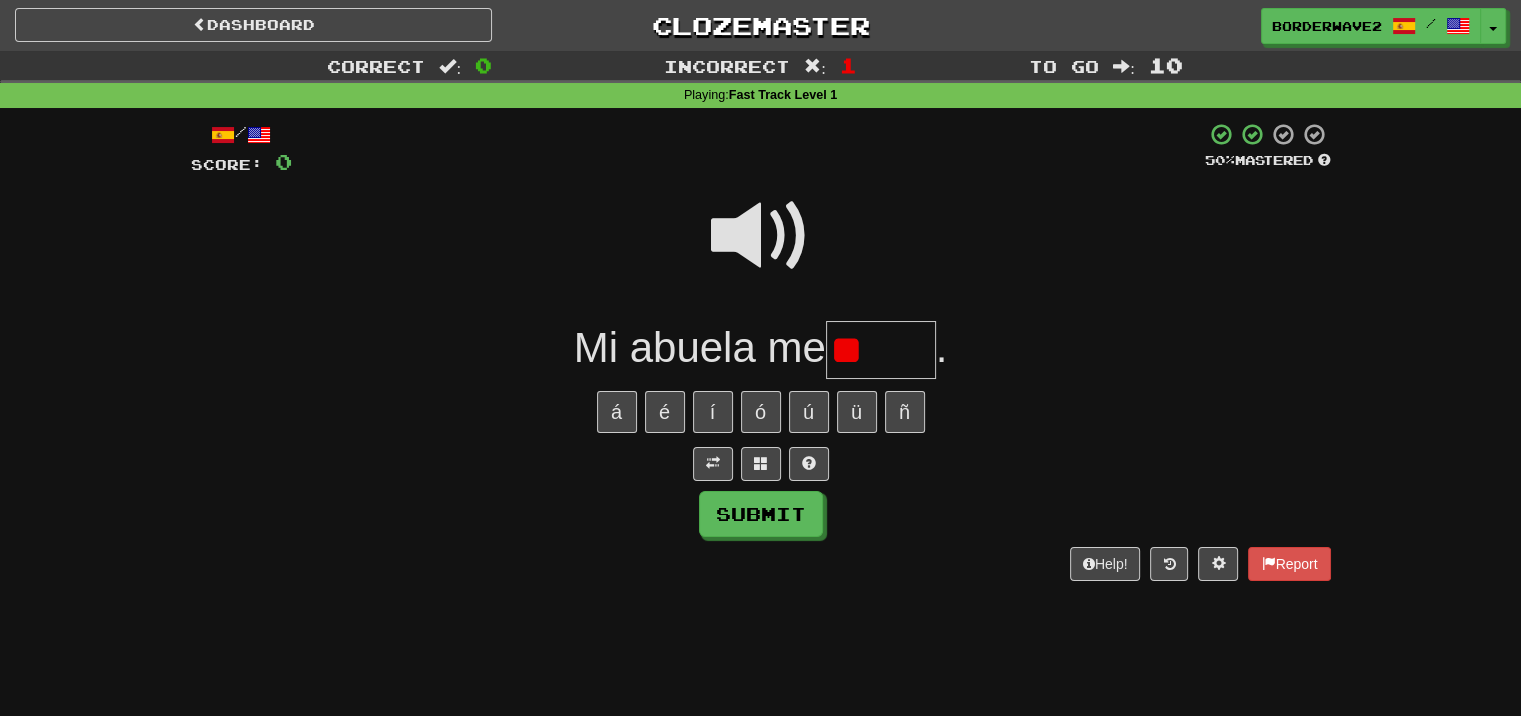 type on "*" 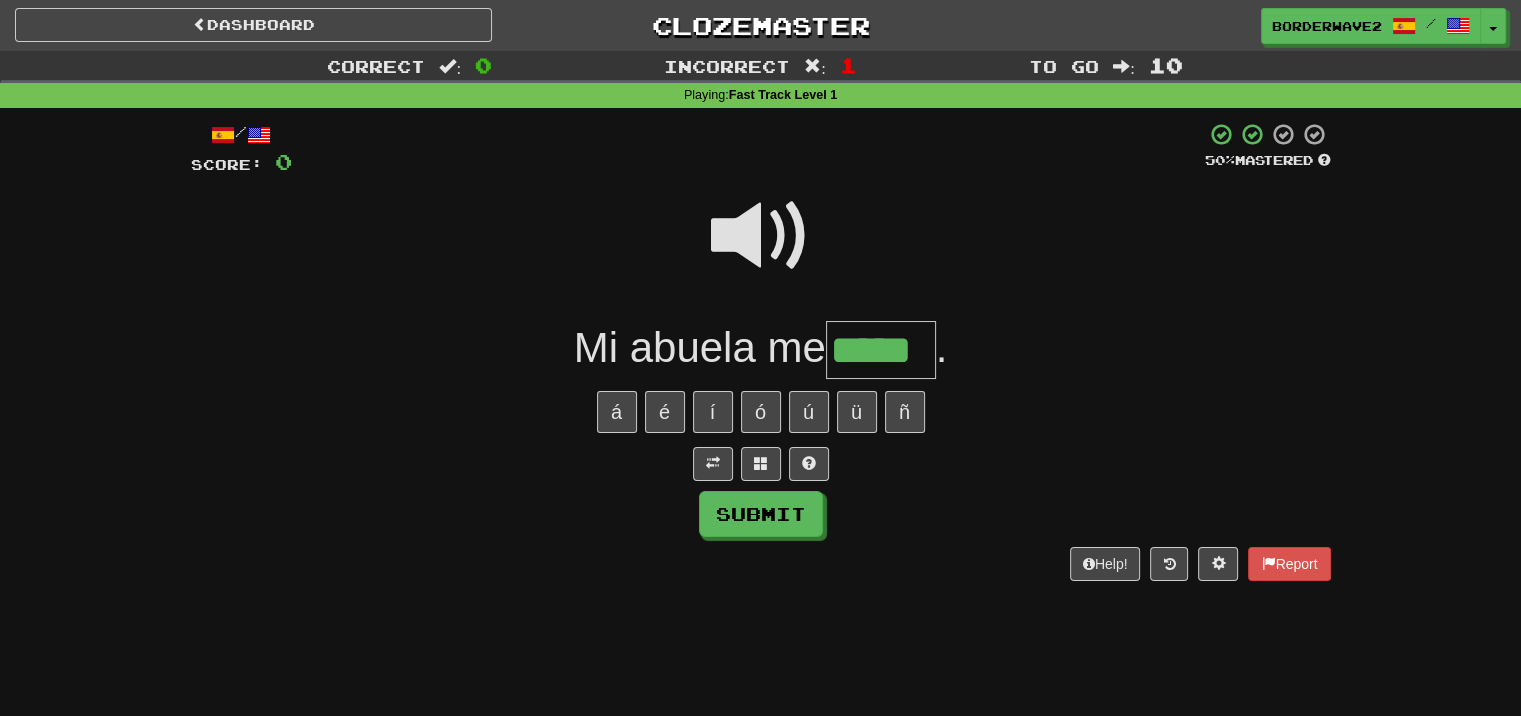 type on "*****" 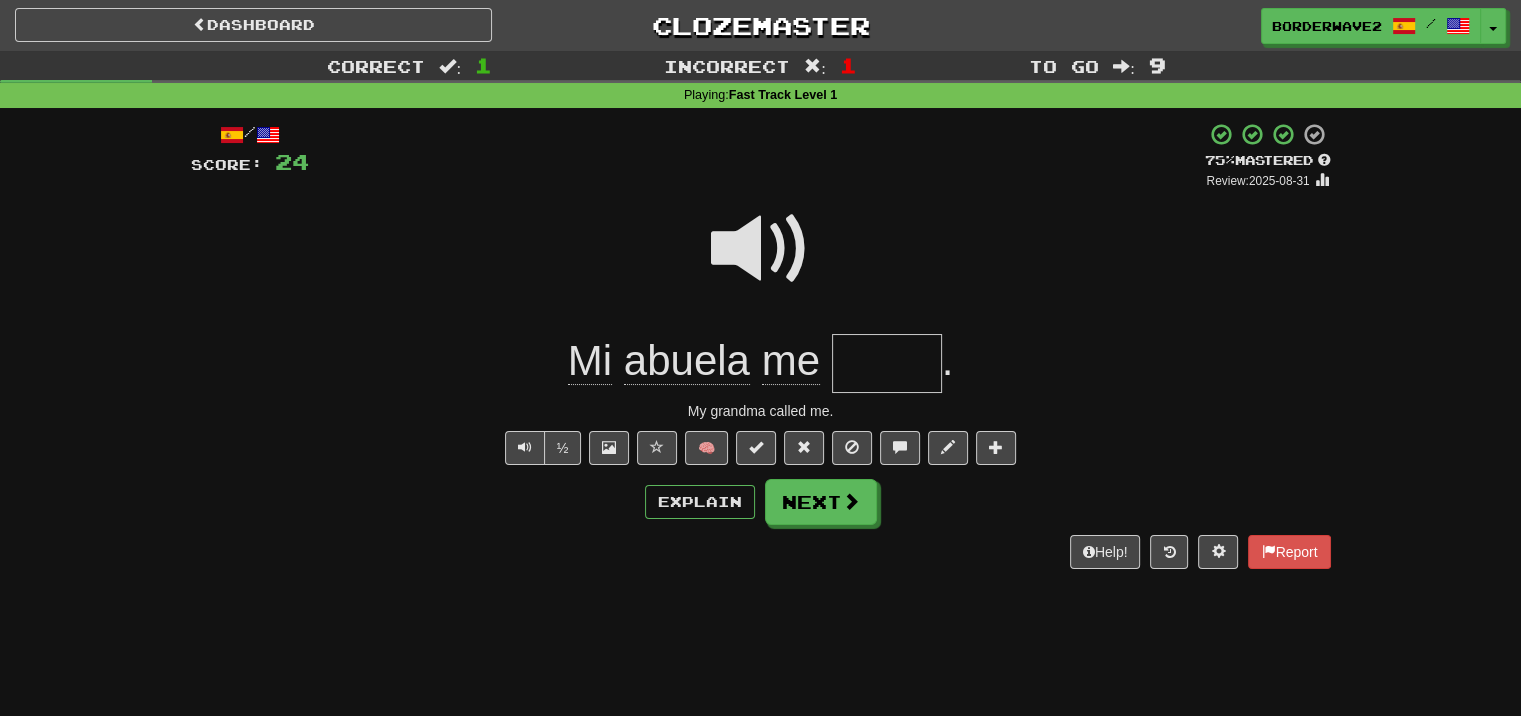 click at bounding box center [761, 249] 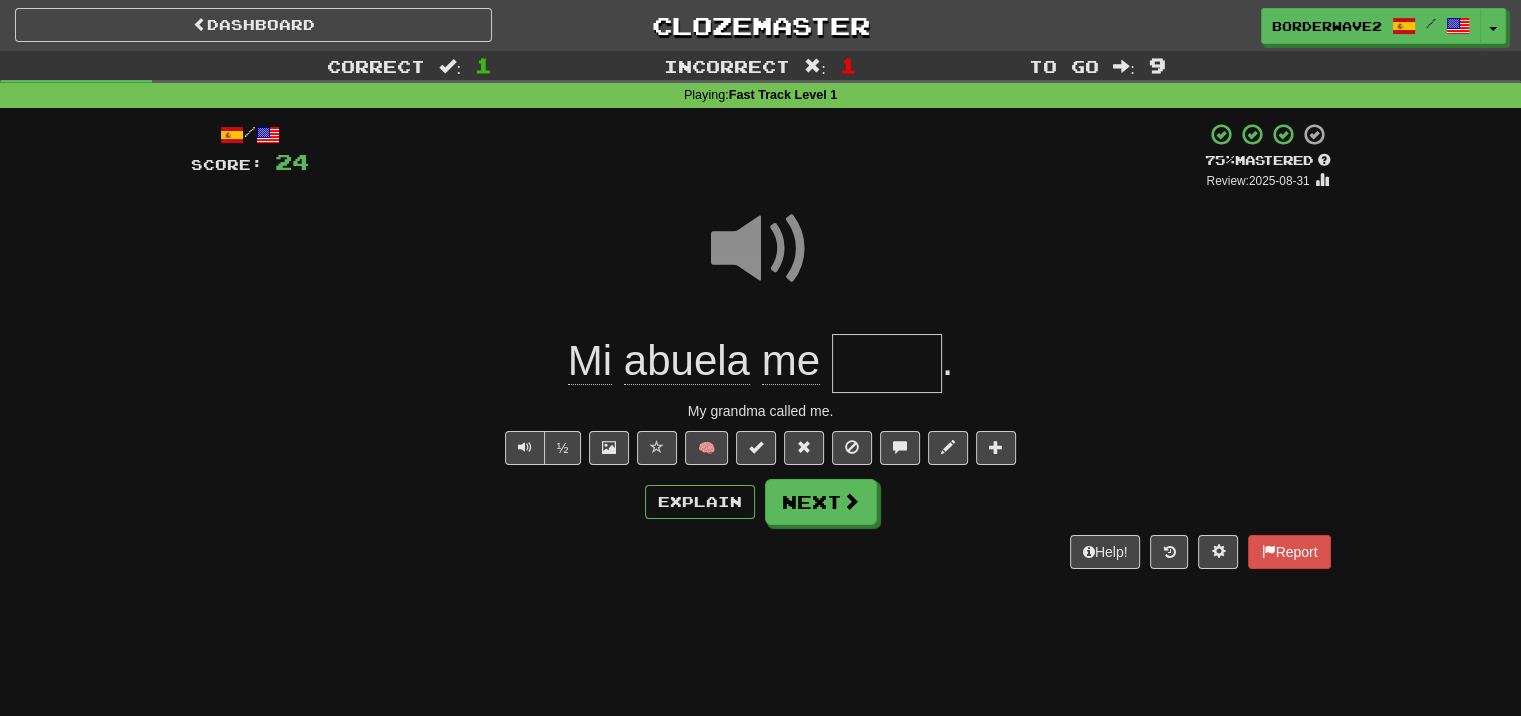 click at bounding box center [887, 363] 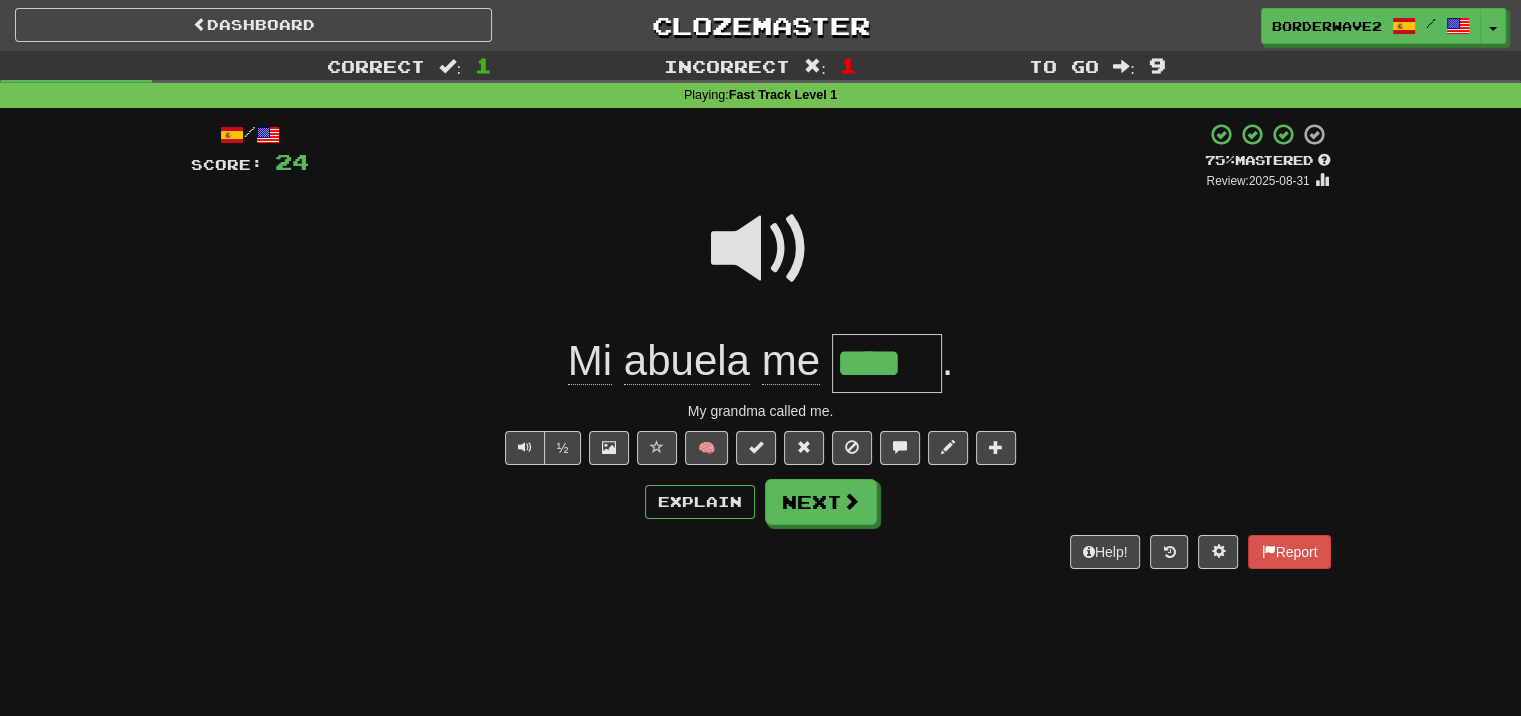 type on "*****" 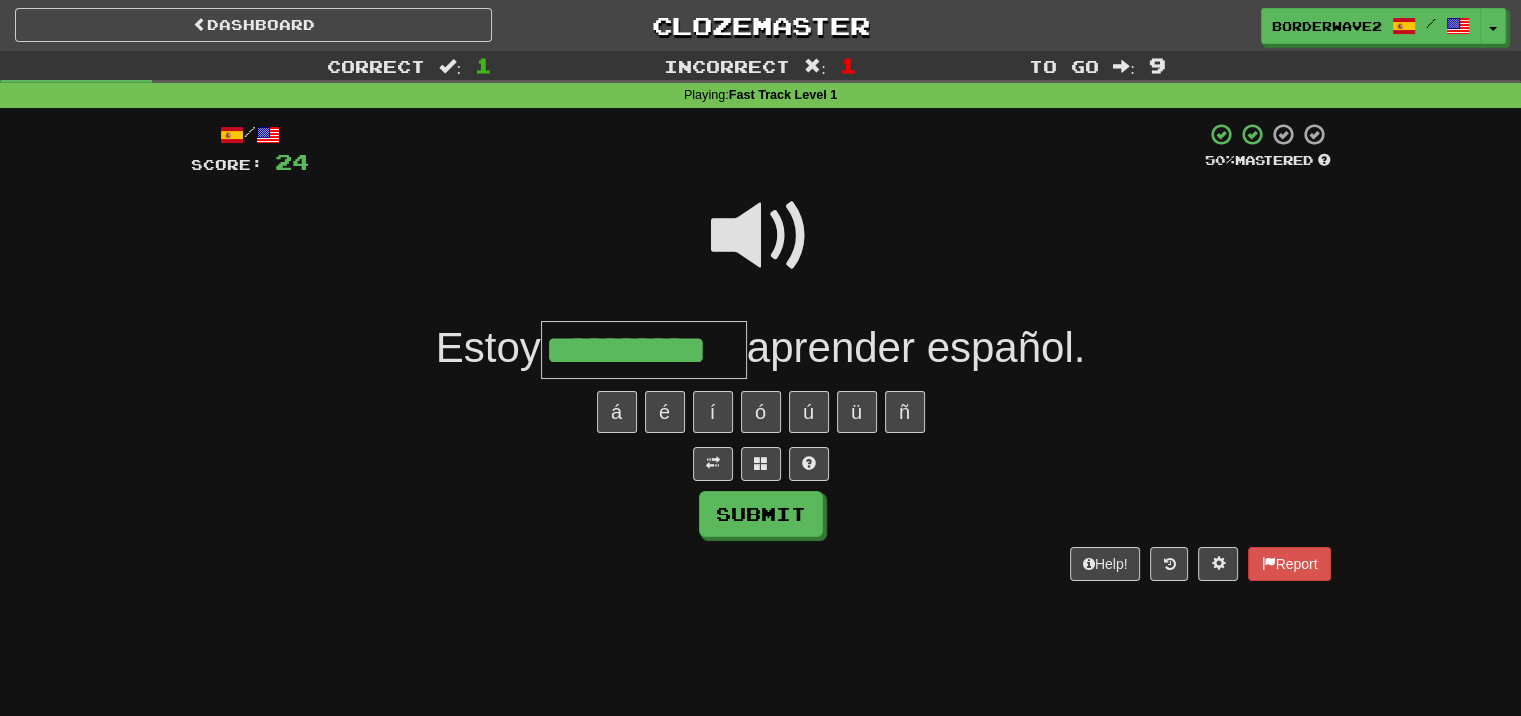 type on "**********" 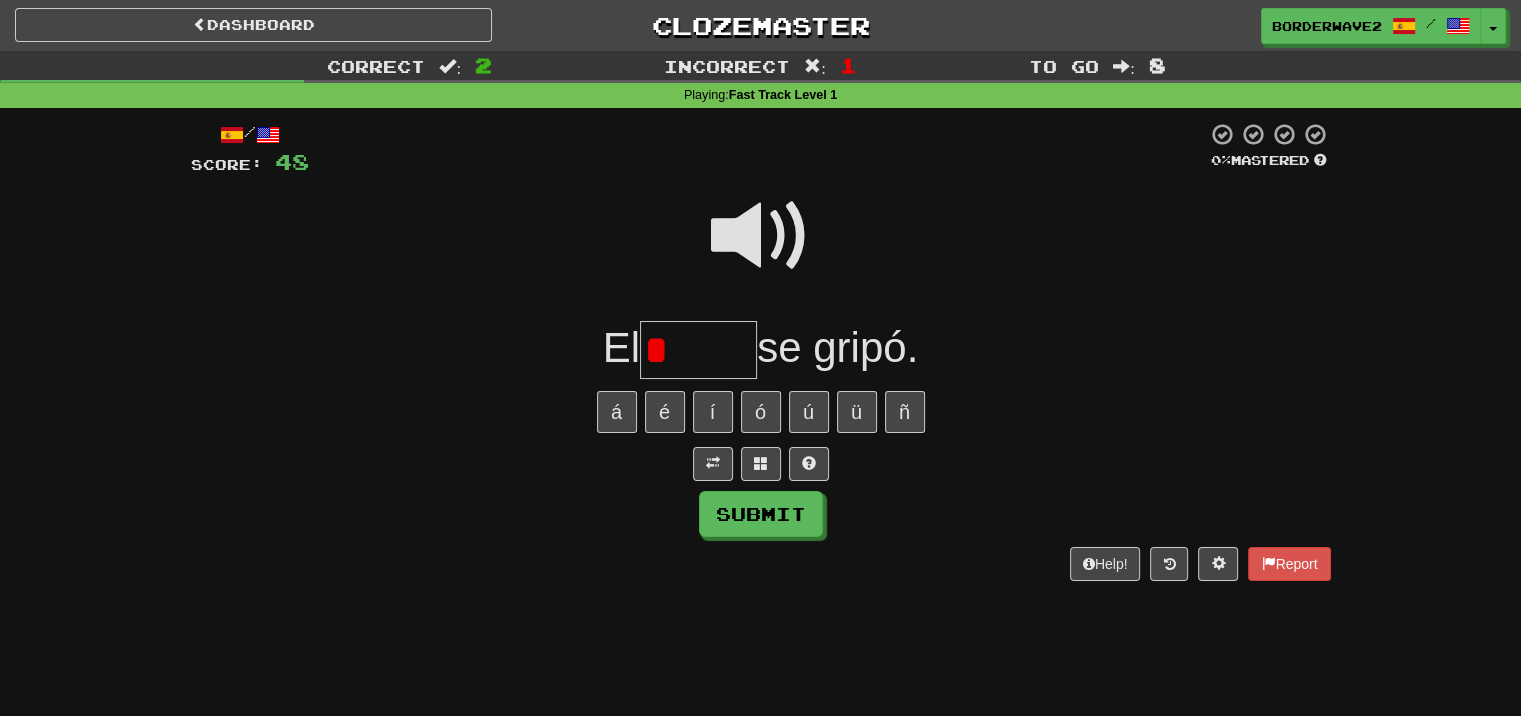 type on "*****" 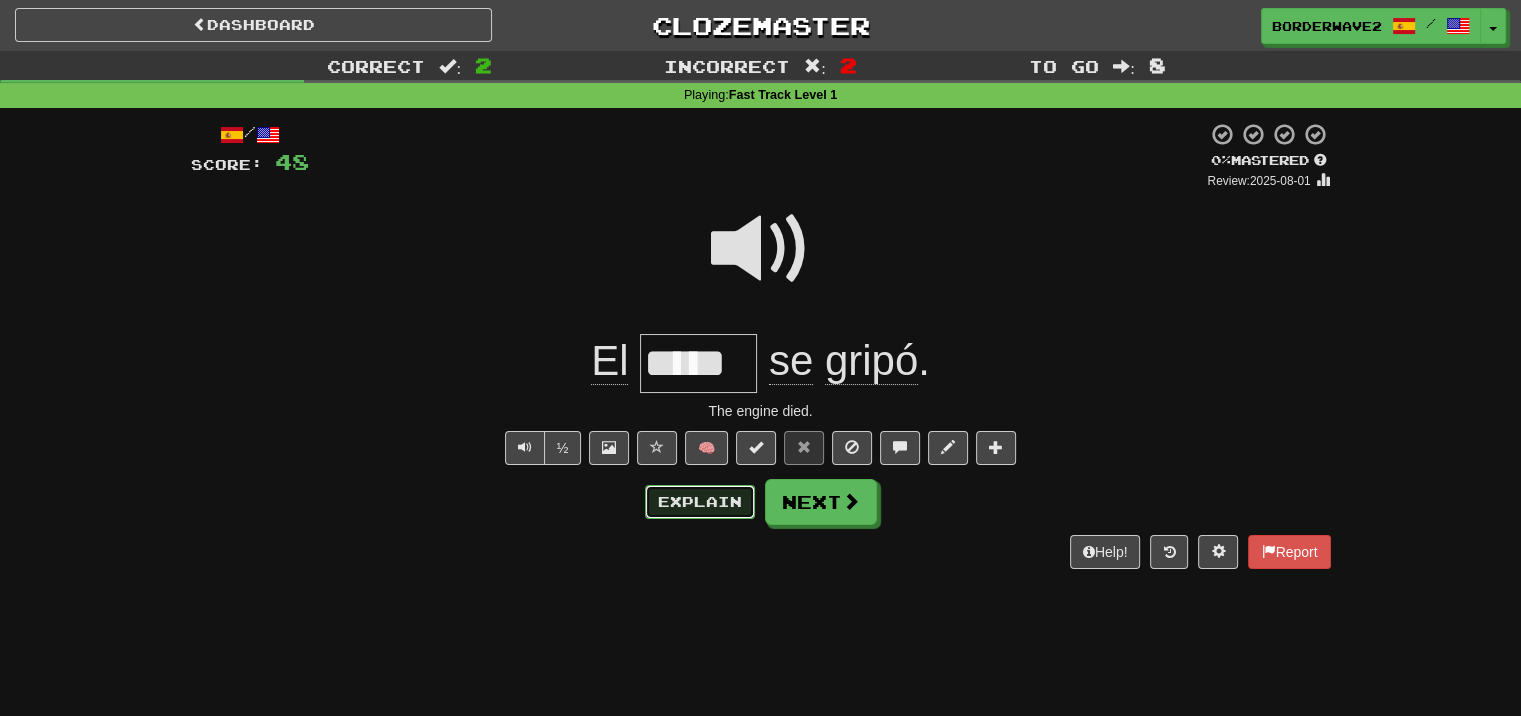 click on "Explain" at bounding box center (700, 502) 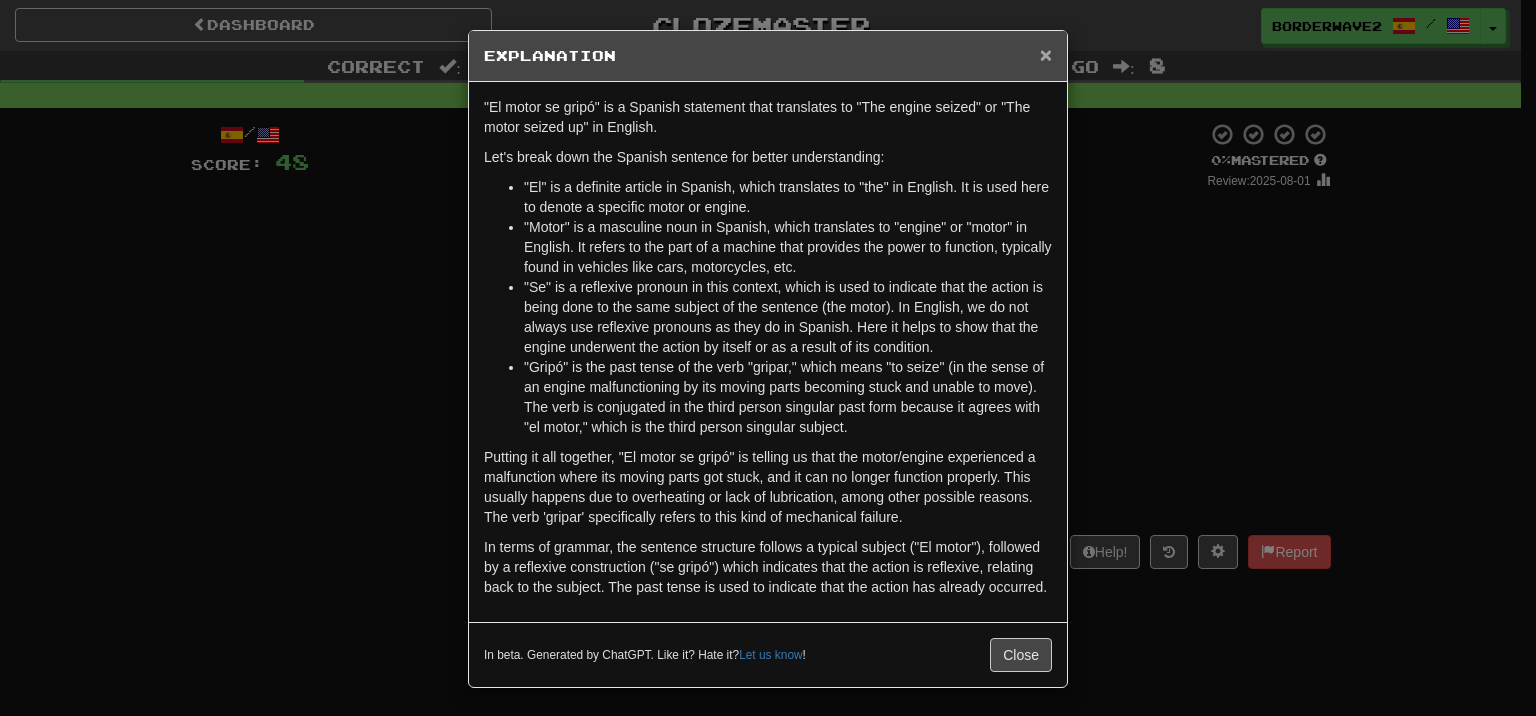 click on "×" at bounding box center [1046, 54] 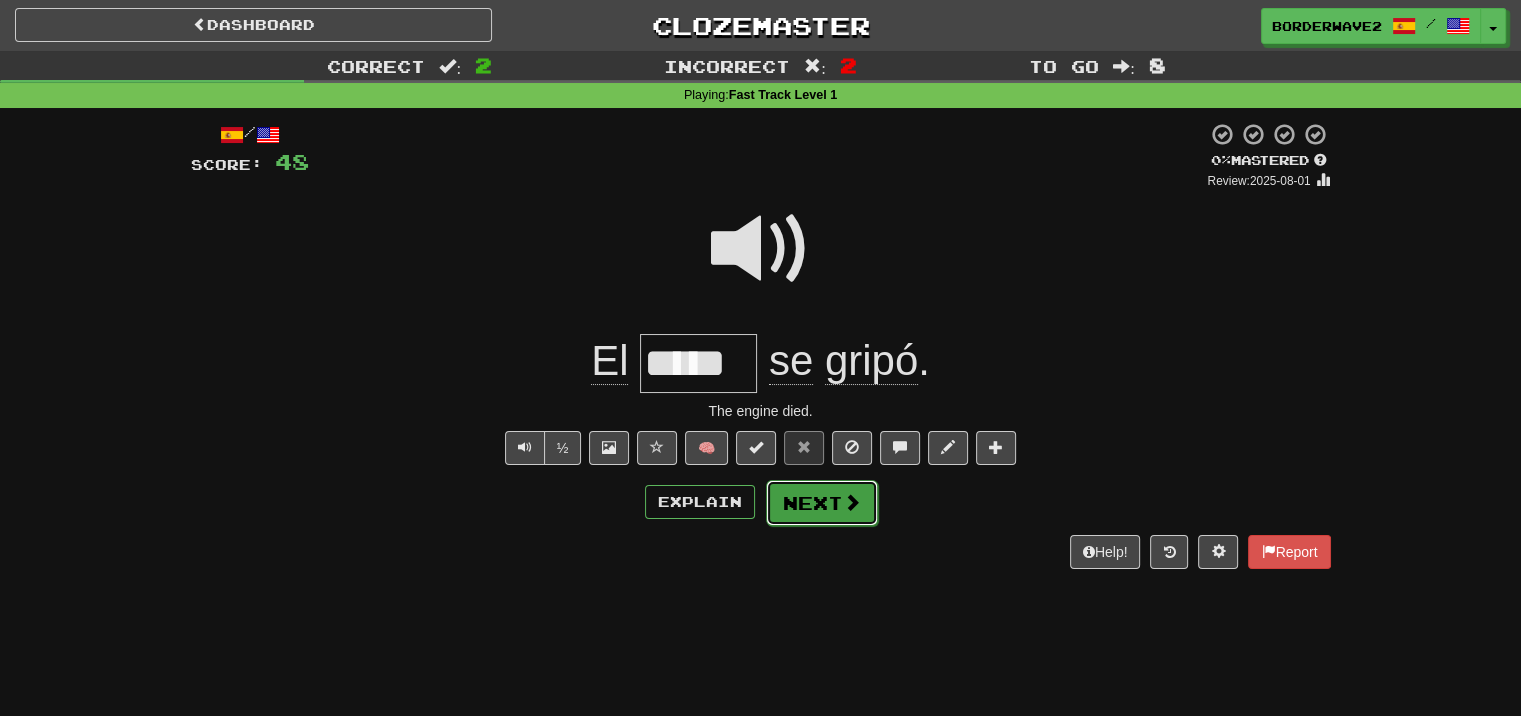 click on "Next" at bounding box center (822, 503) 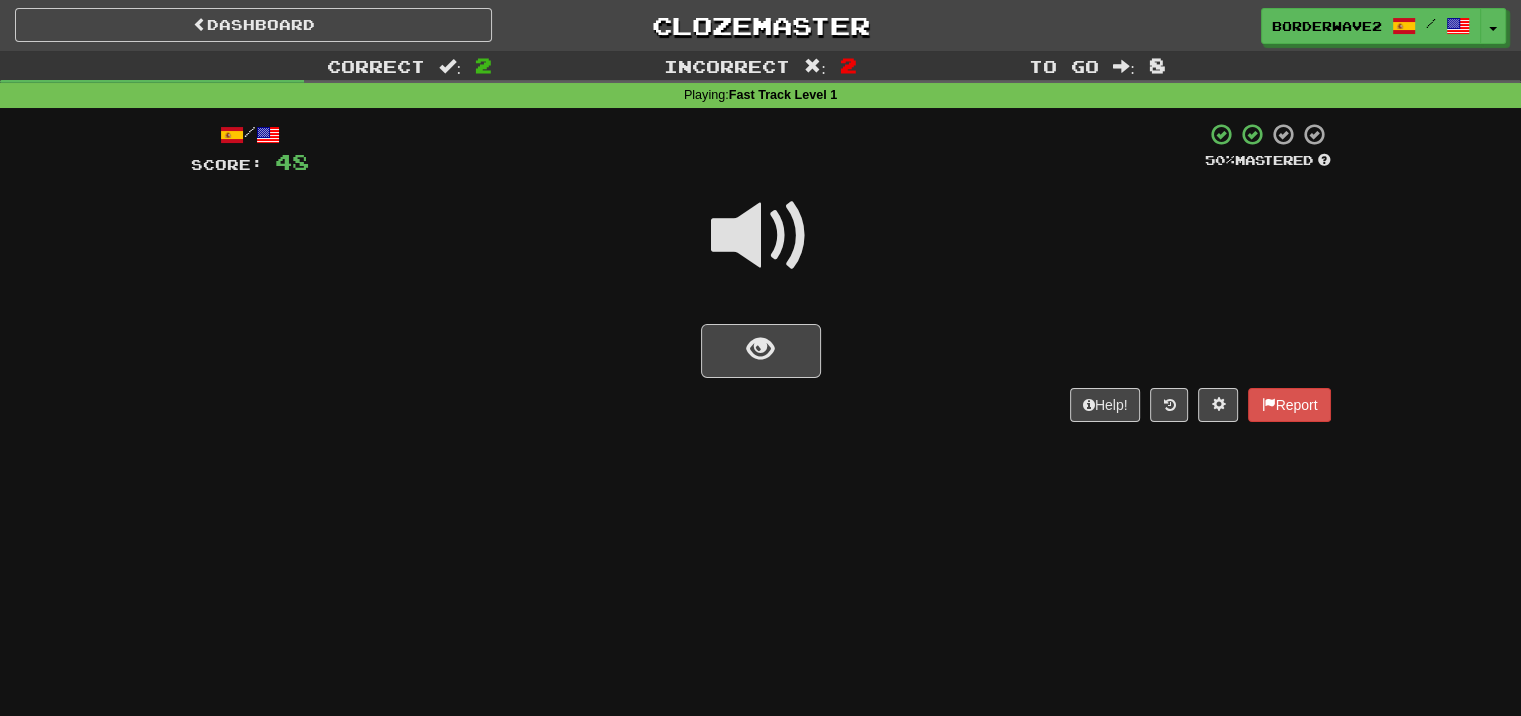 click at bounding box center (761, 236) 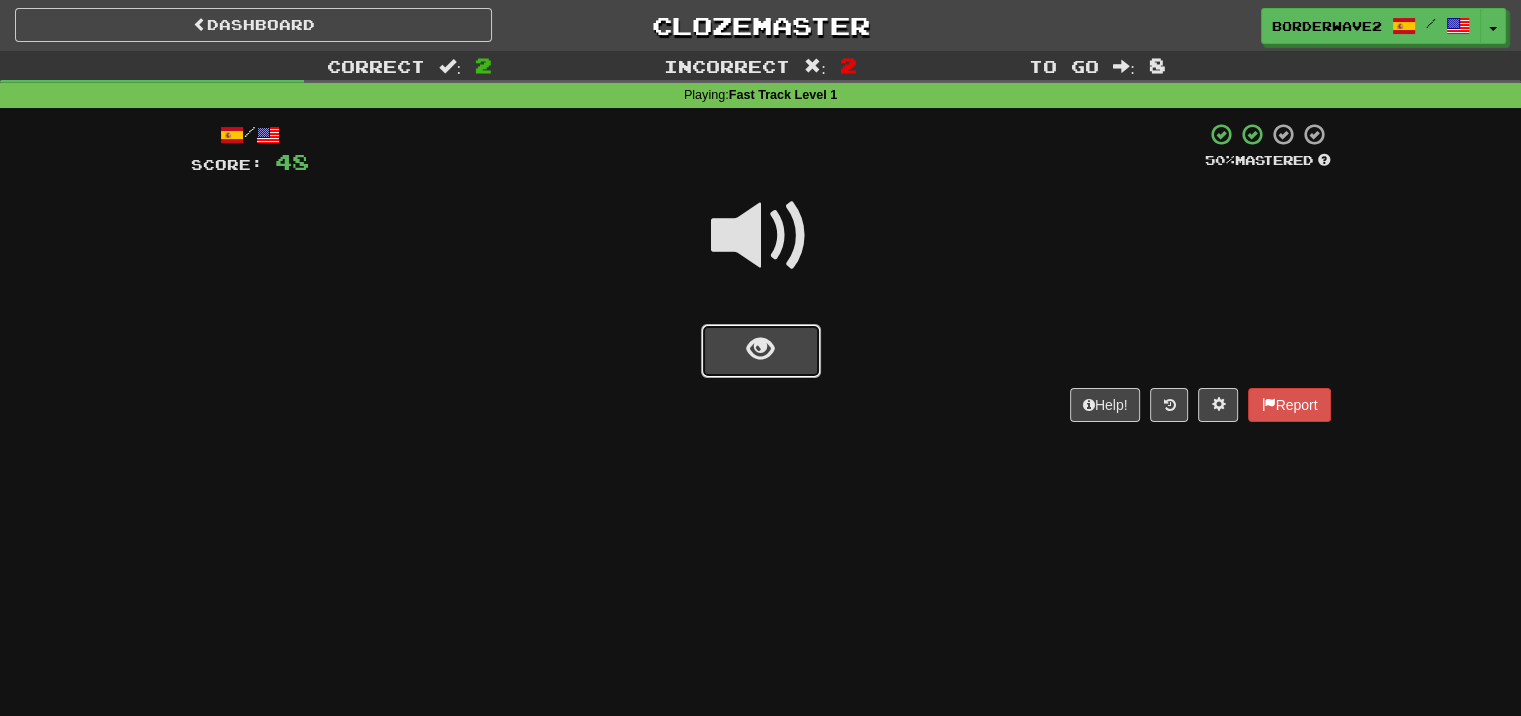 click at bounding box center (760, 349) 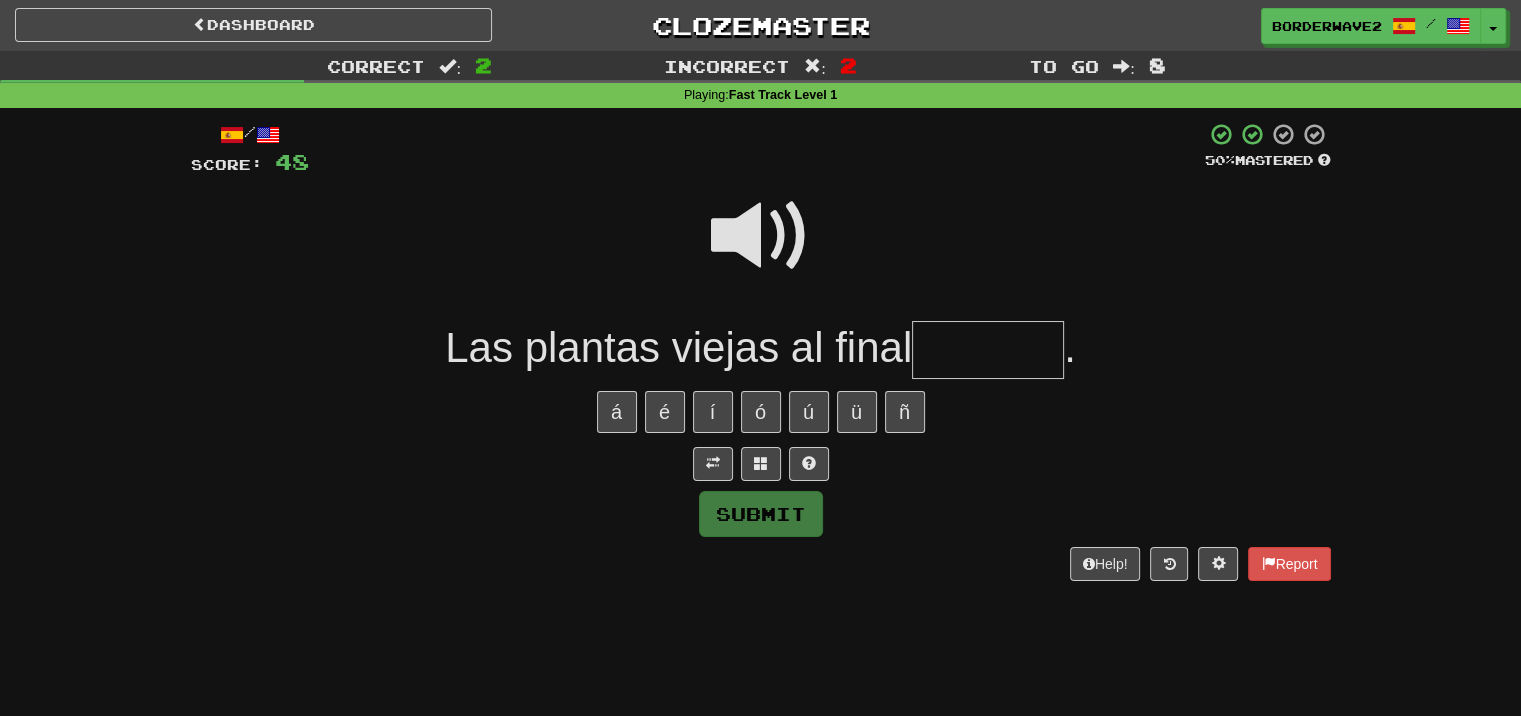 click at bounding box center [988, 350] 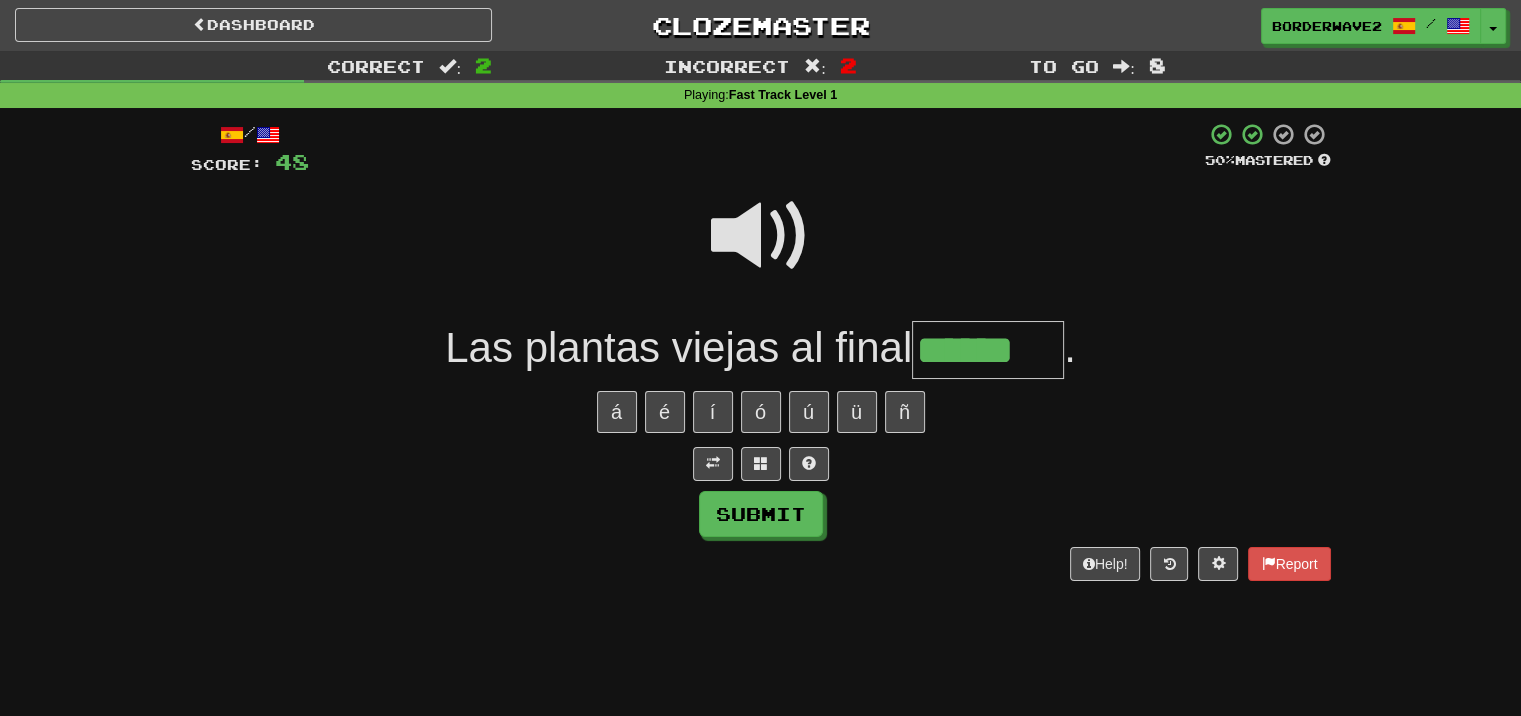 type on "******" 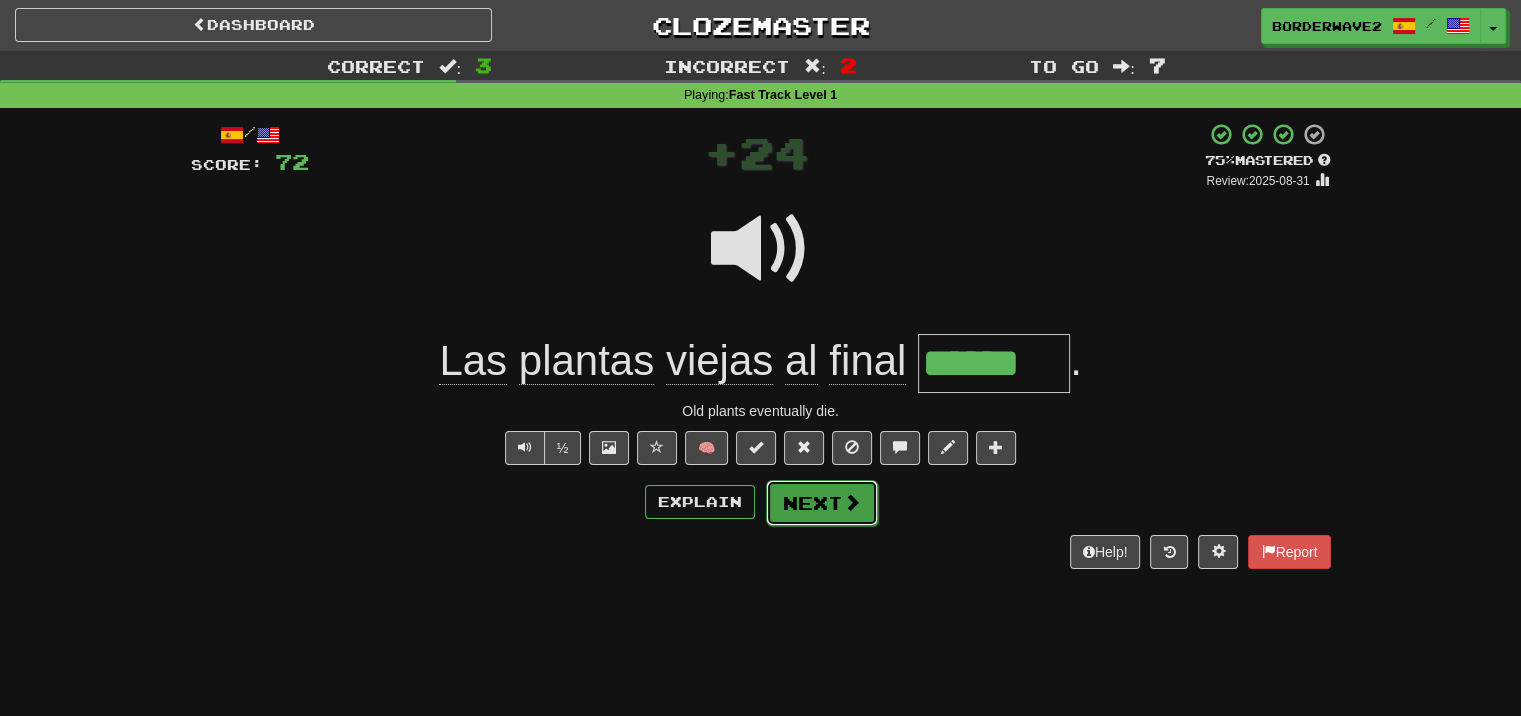 click on "Next" at bounding box center [822, 503] 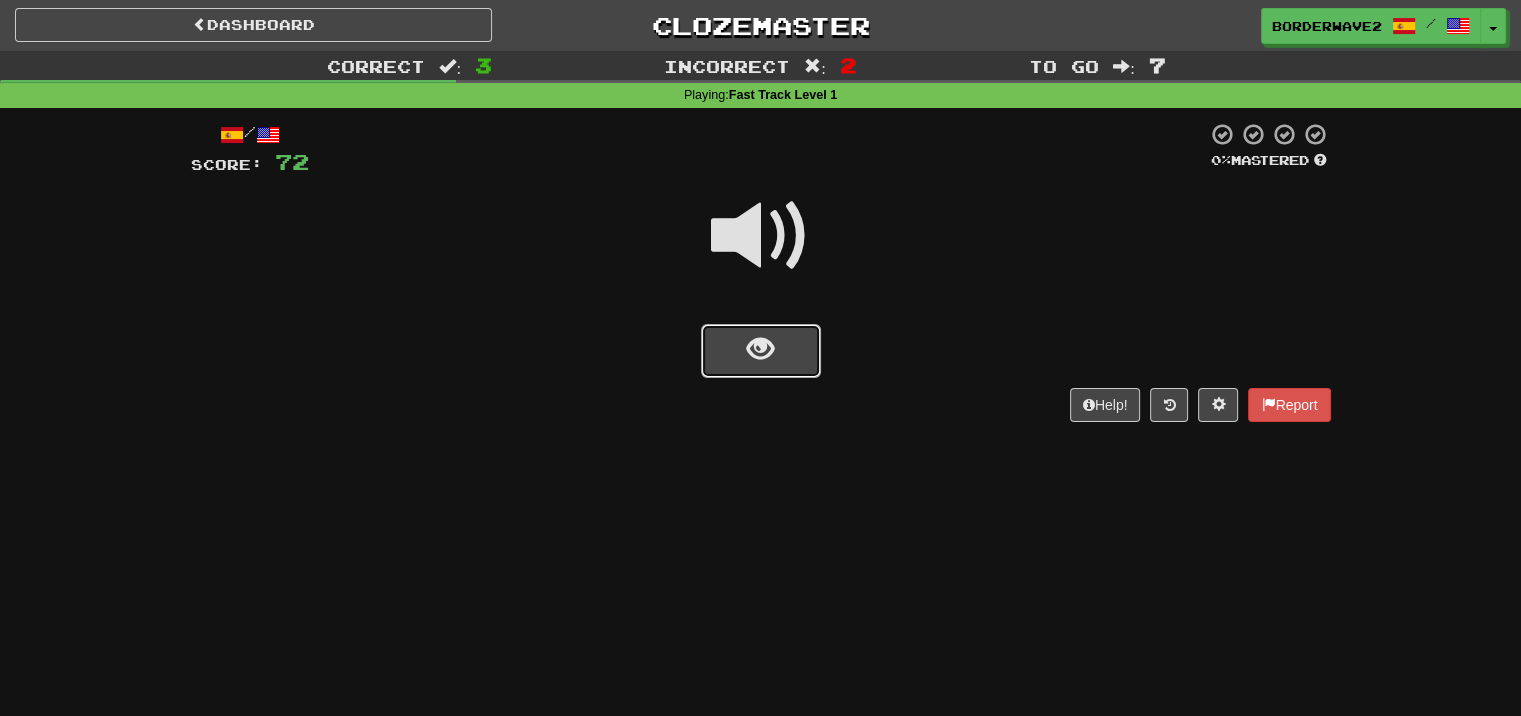 click at bounding box center (760, 349) 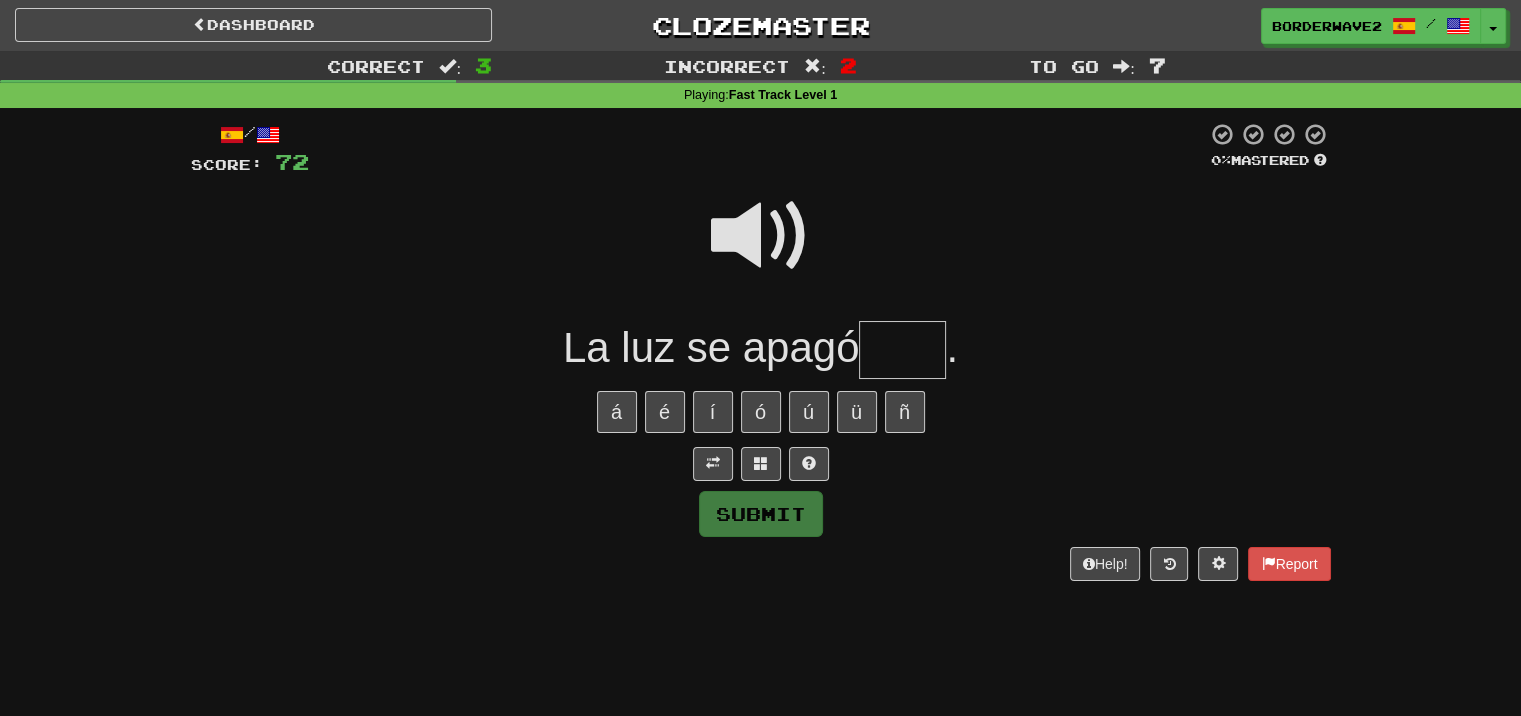 click at bounding box center (761, 236) 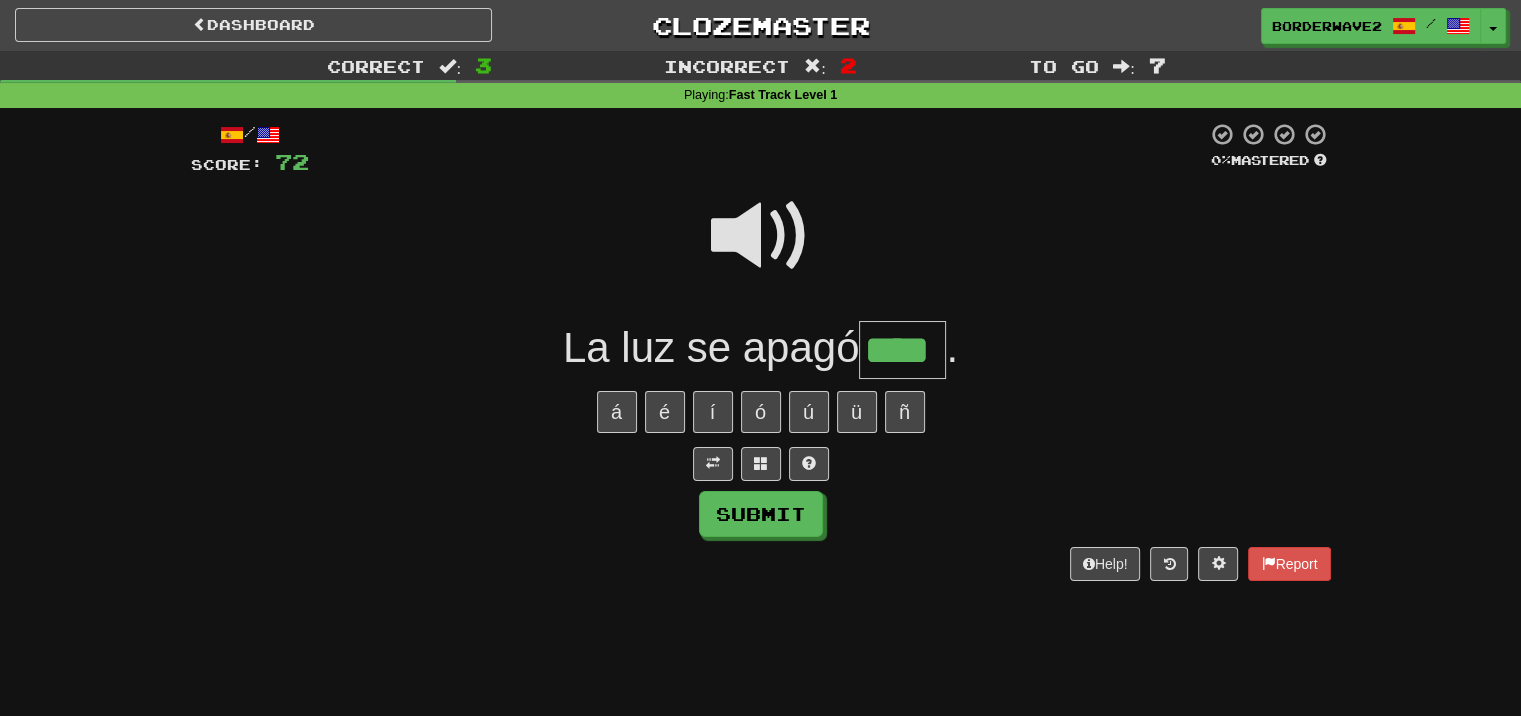 type on "****" 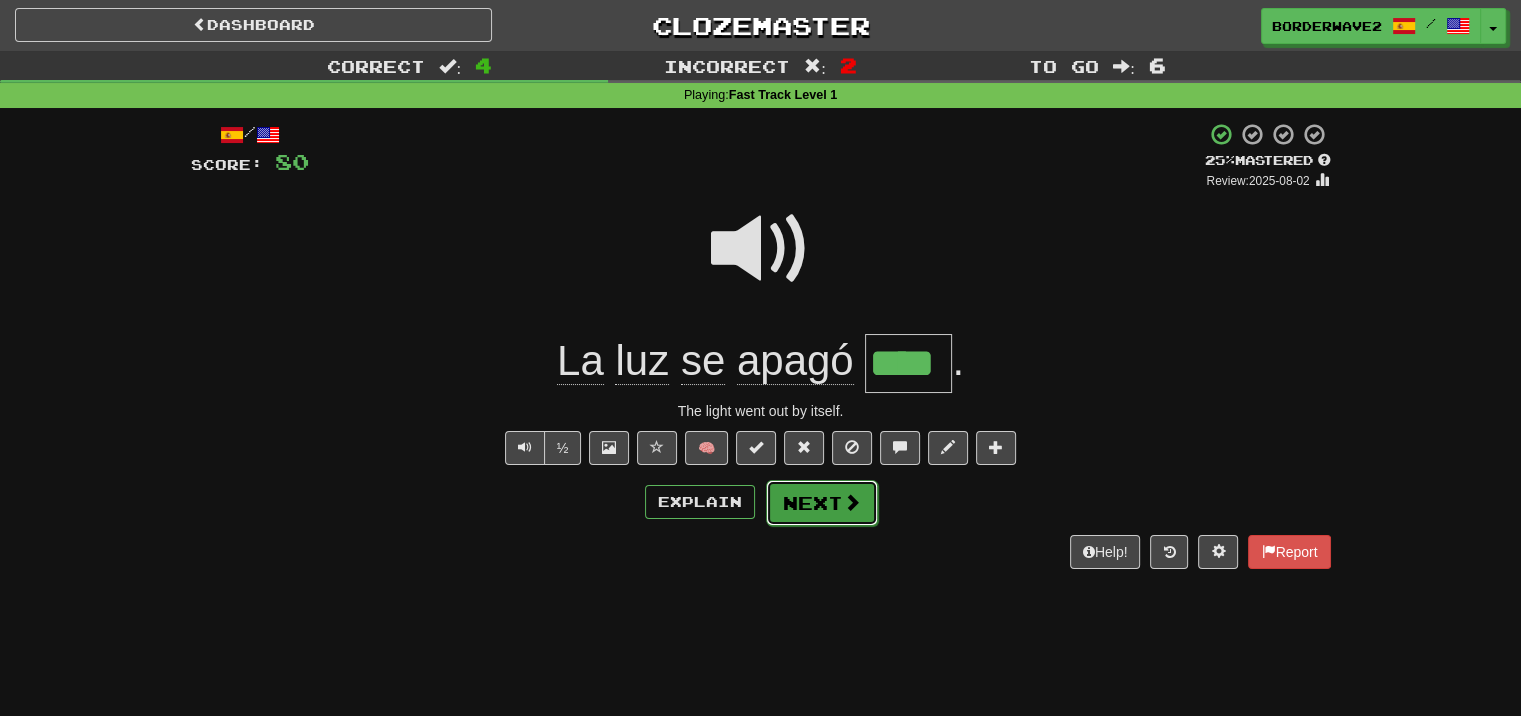 click on "Next" at bounding box center (822, 503) 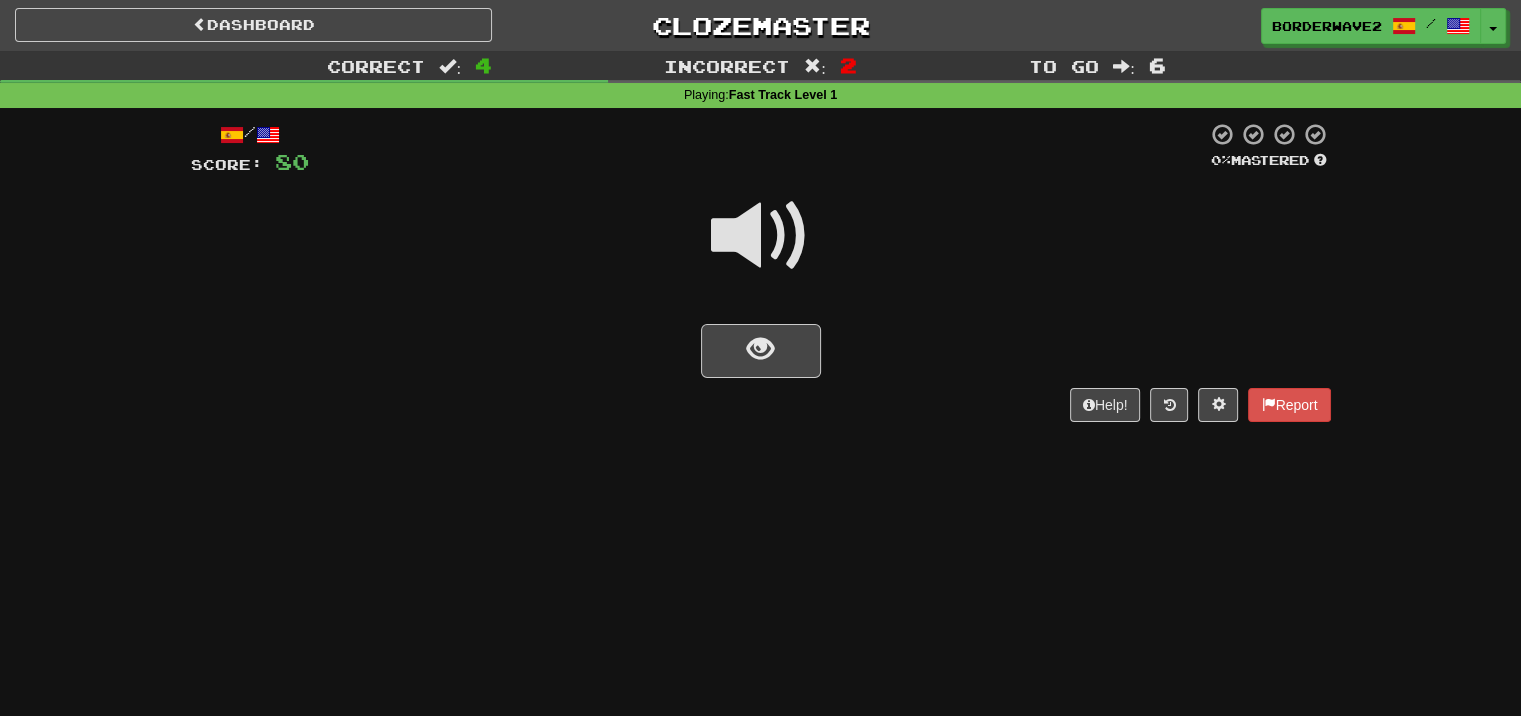 click at bounding box center (761, 236) 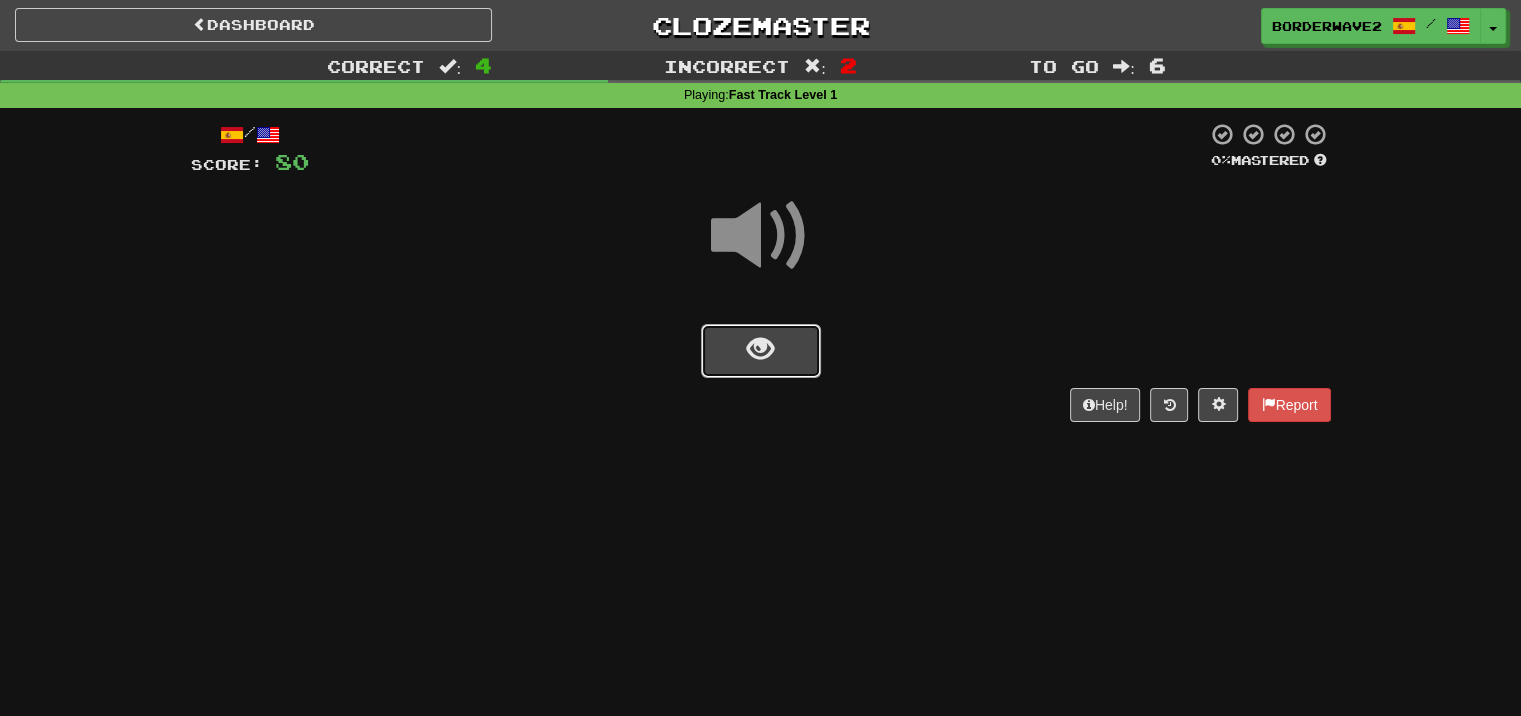 click at bounding box center [761, 351] 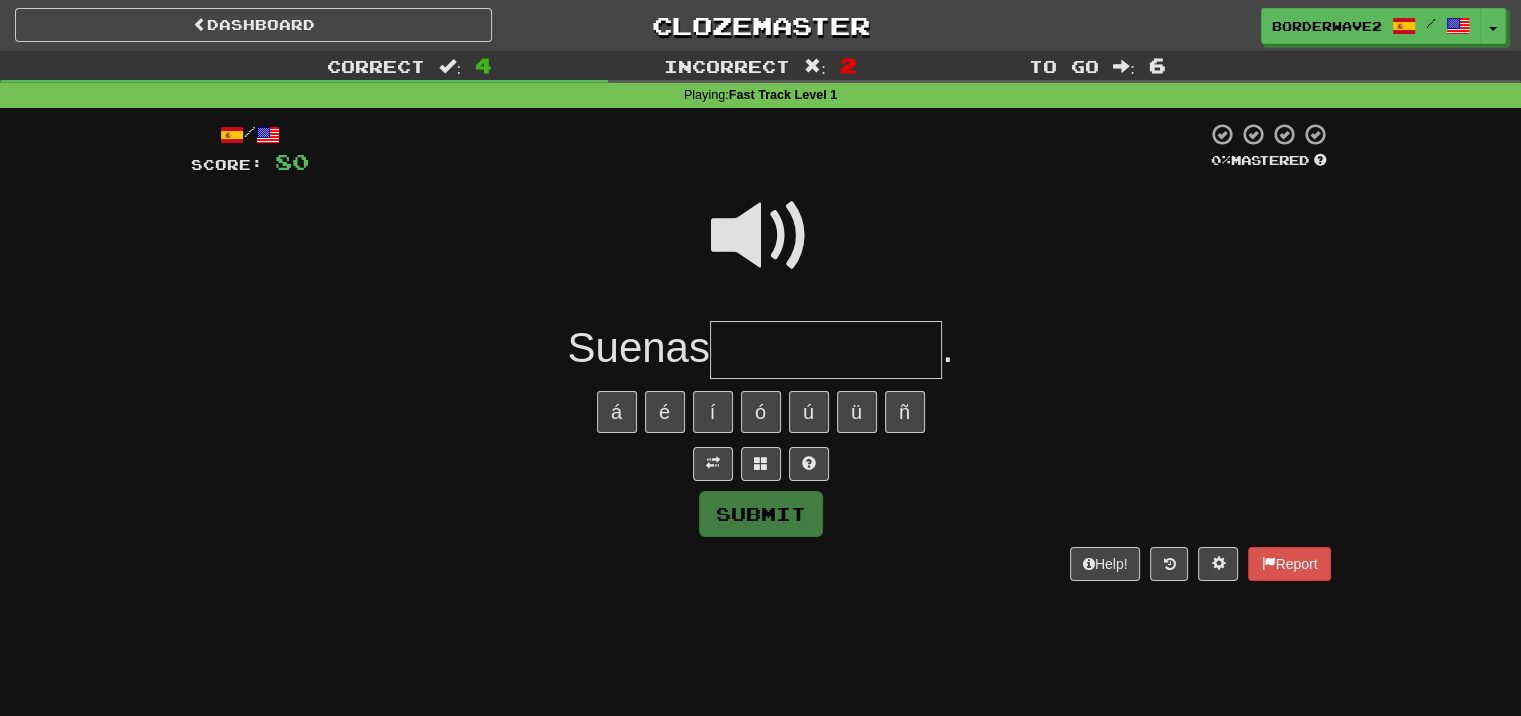 click at bounding box center (826, 350) 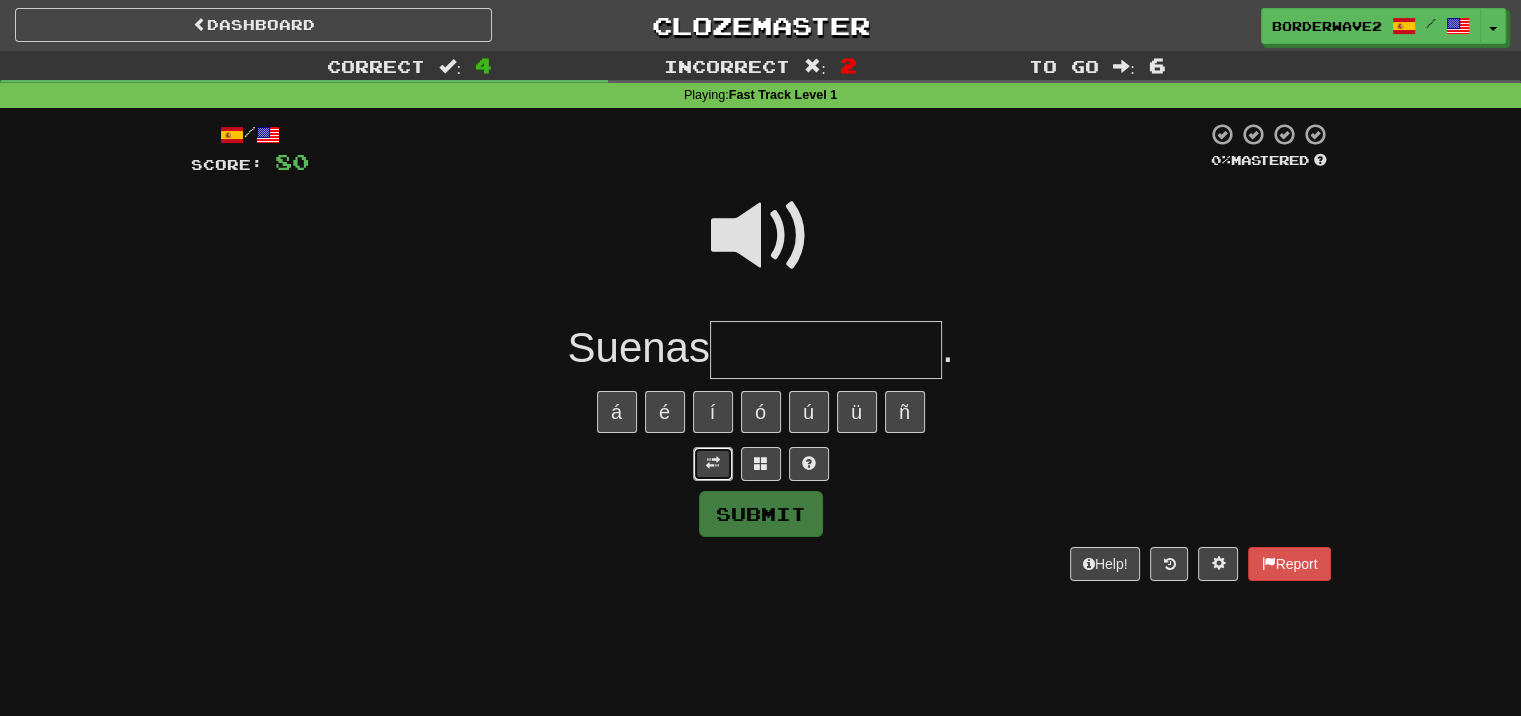click at bounding box center [713, 464] 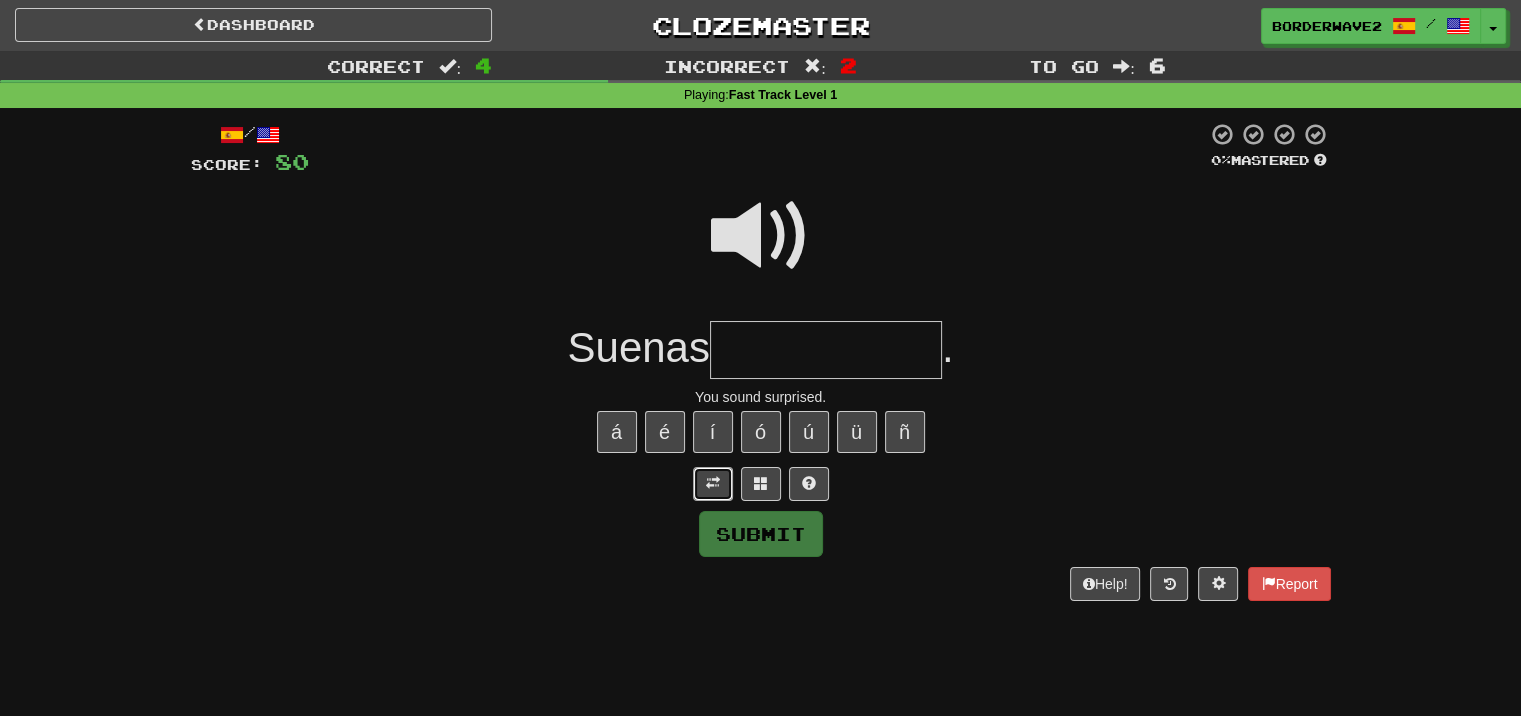 click at bounding box center (713, 483) 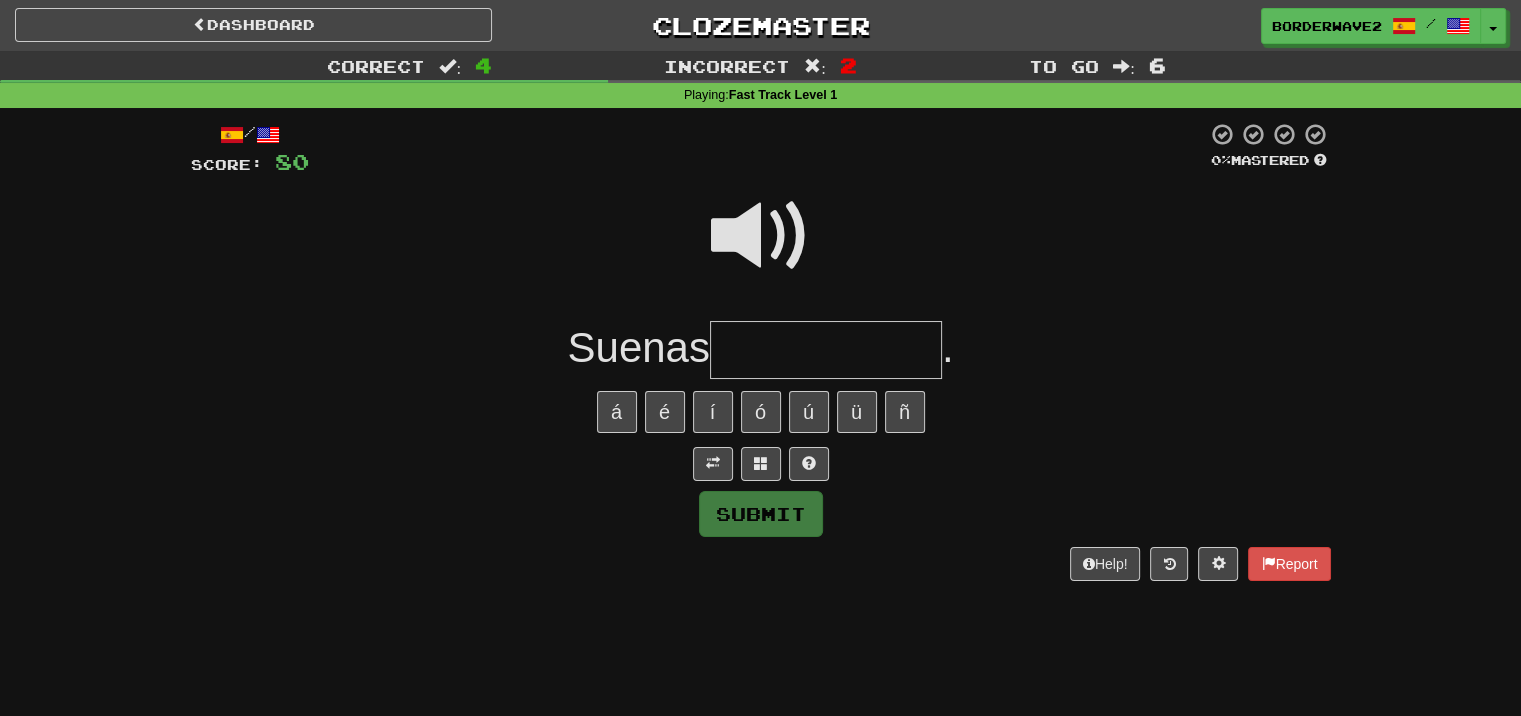 click on "/  Score:   80 0 %  Mastered Suenas  . á é í ó ú ü ñ Submit  Help!  Report" at bounding box center (761, 351) 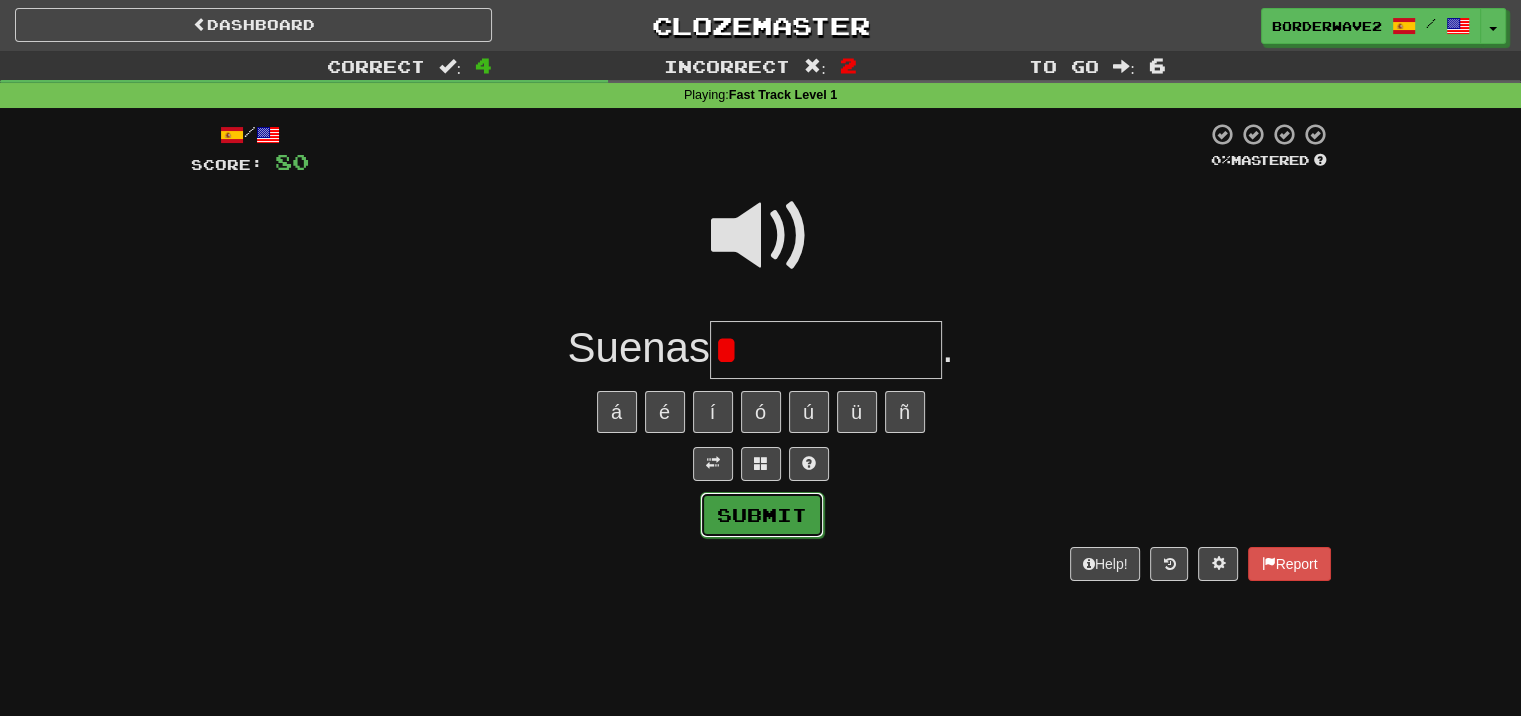 click on "Submit" at bounding box center [762, 515] 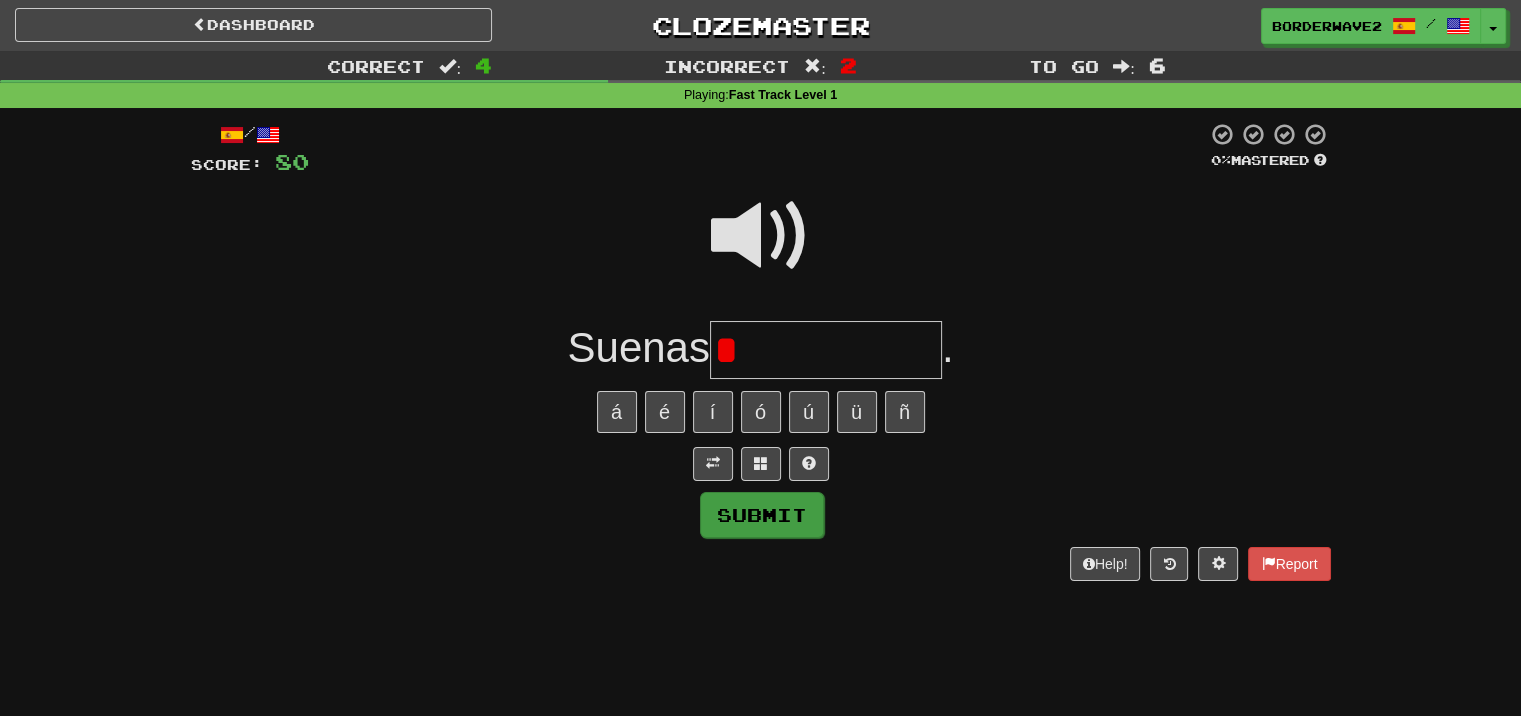 type on "**********" 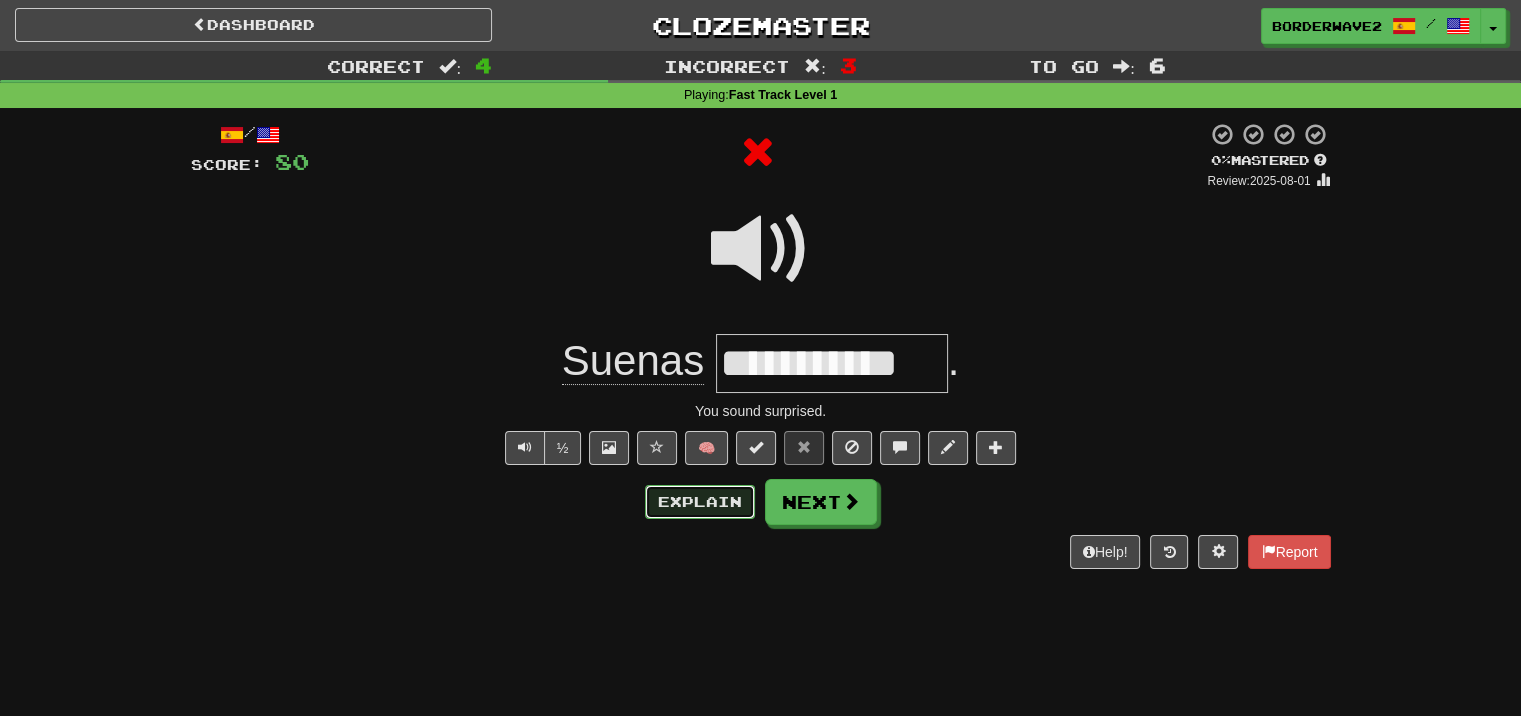 click on "Explain" at bounding box center [700, 502] 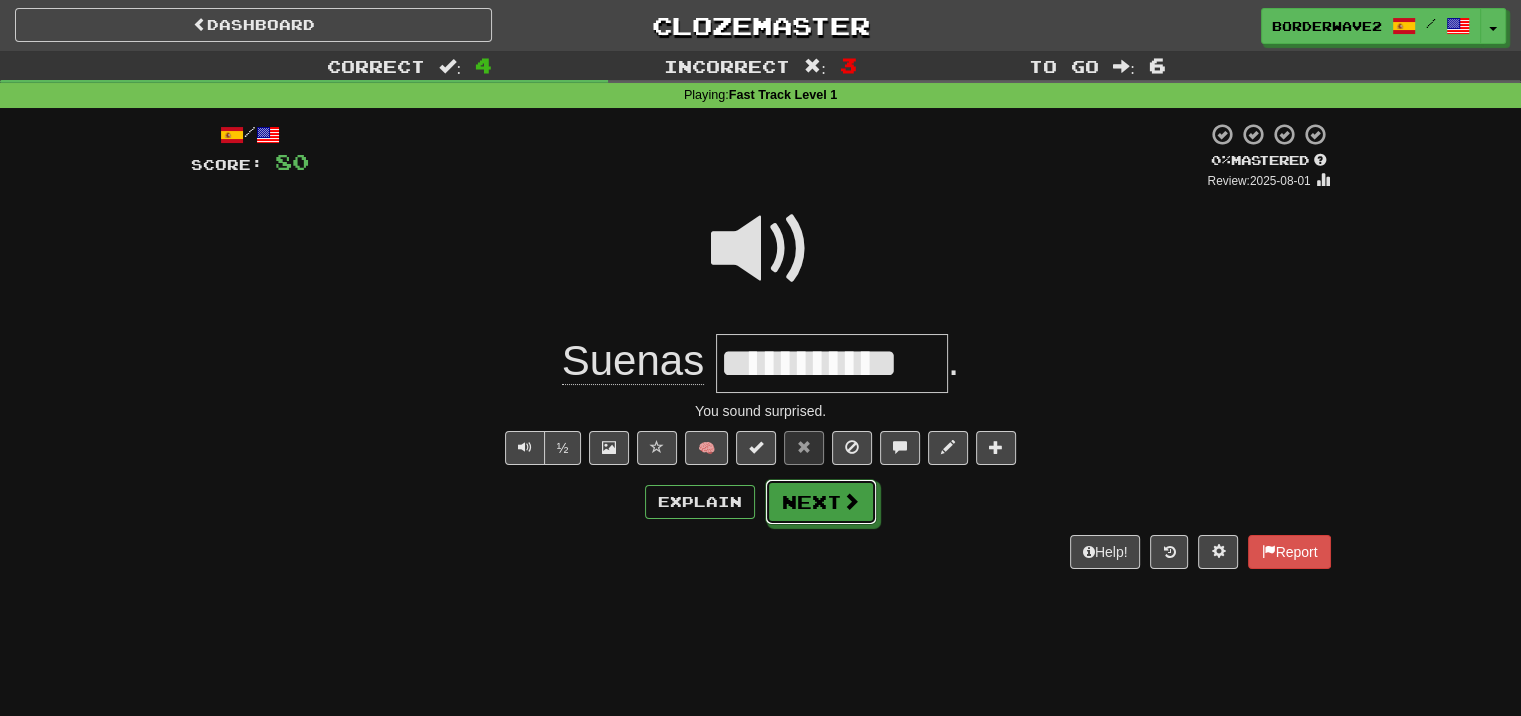 click on "Next" at bounding box center (821, 502) 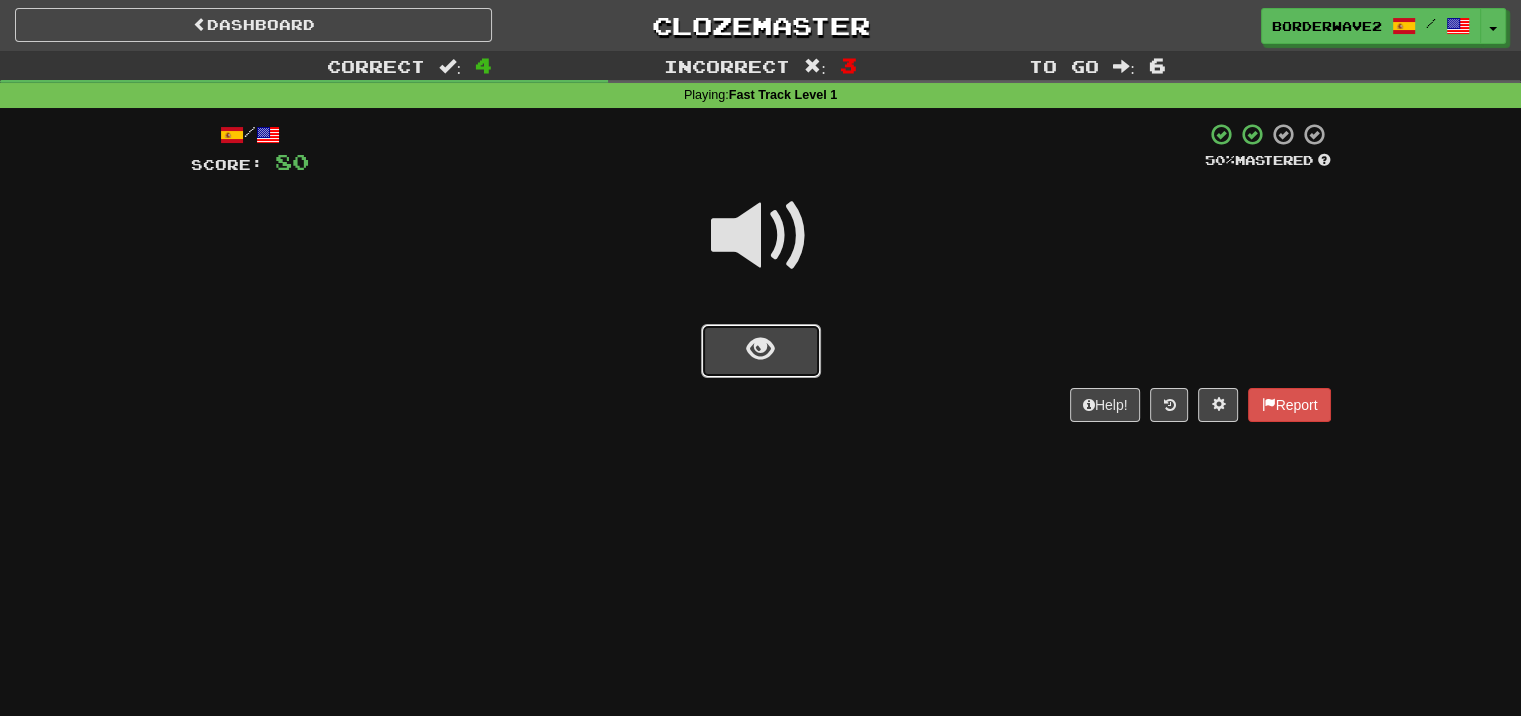 click at bounding box center (761, 351) 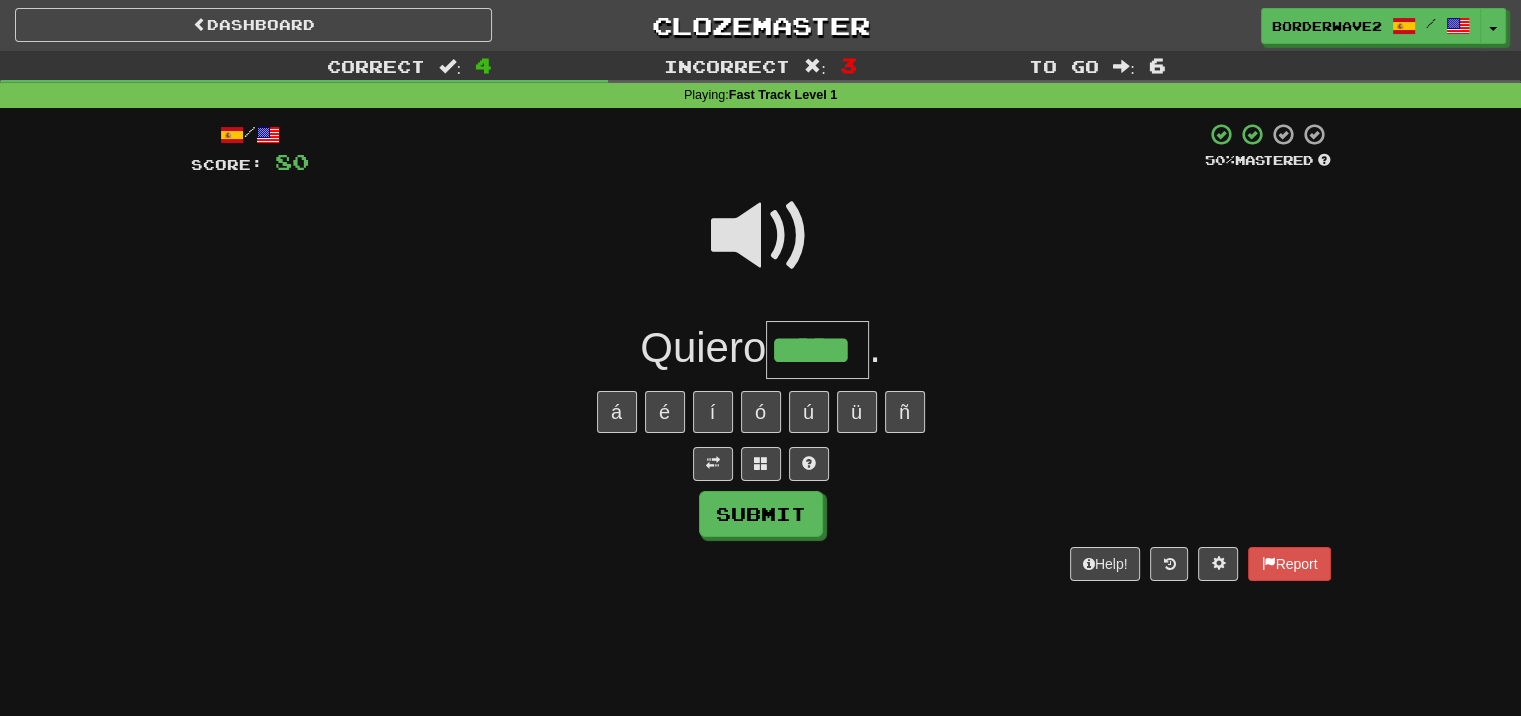 type on "*****" 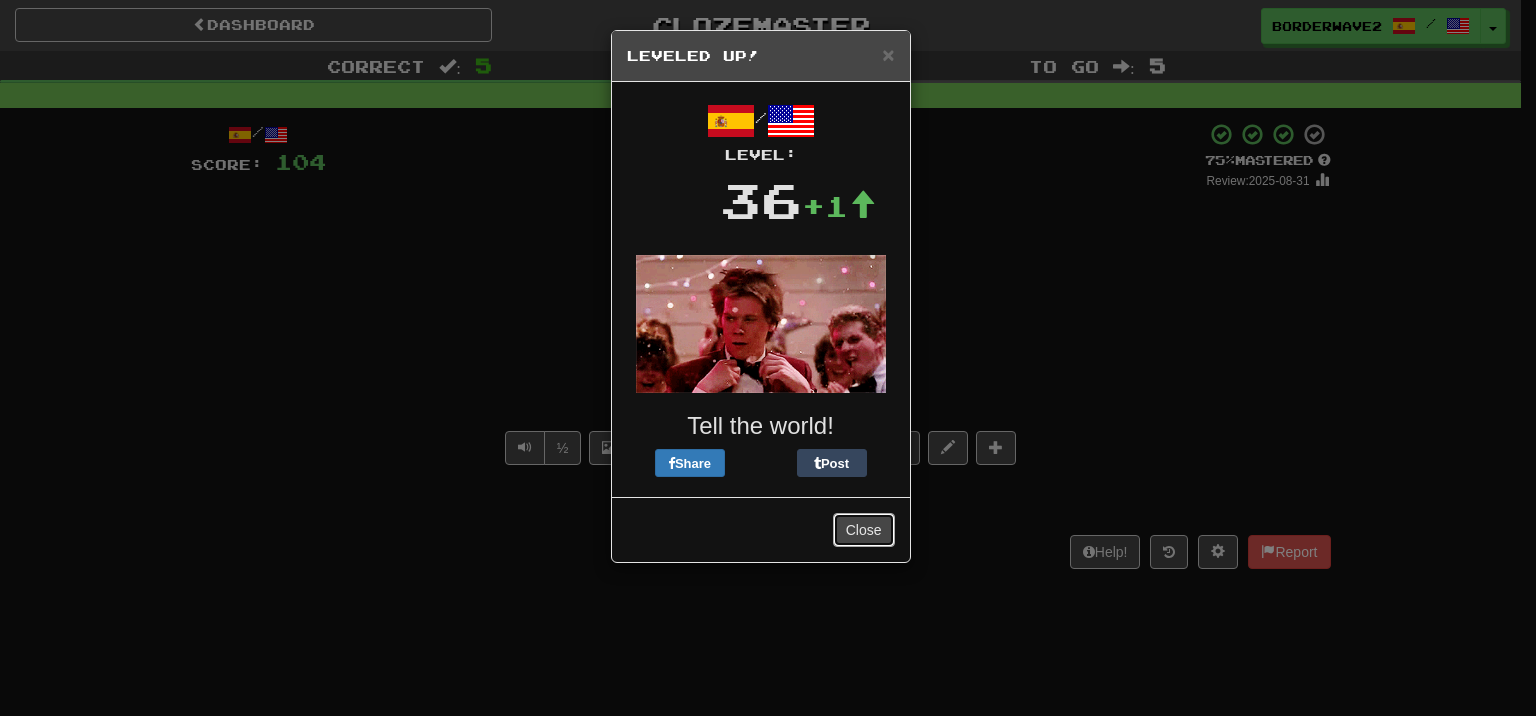 click on "Close" at bounding box center (864, 530) 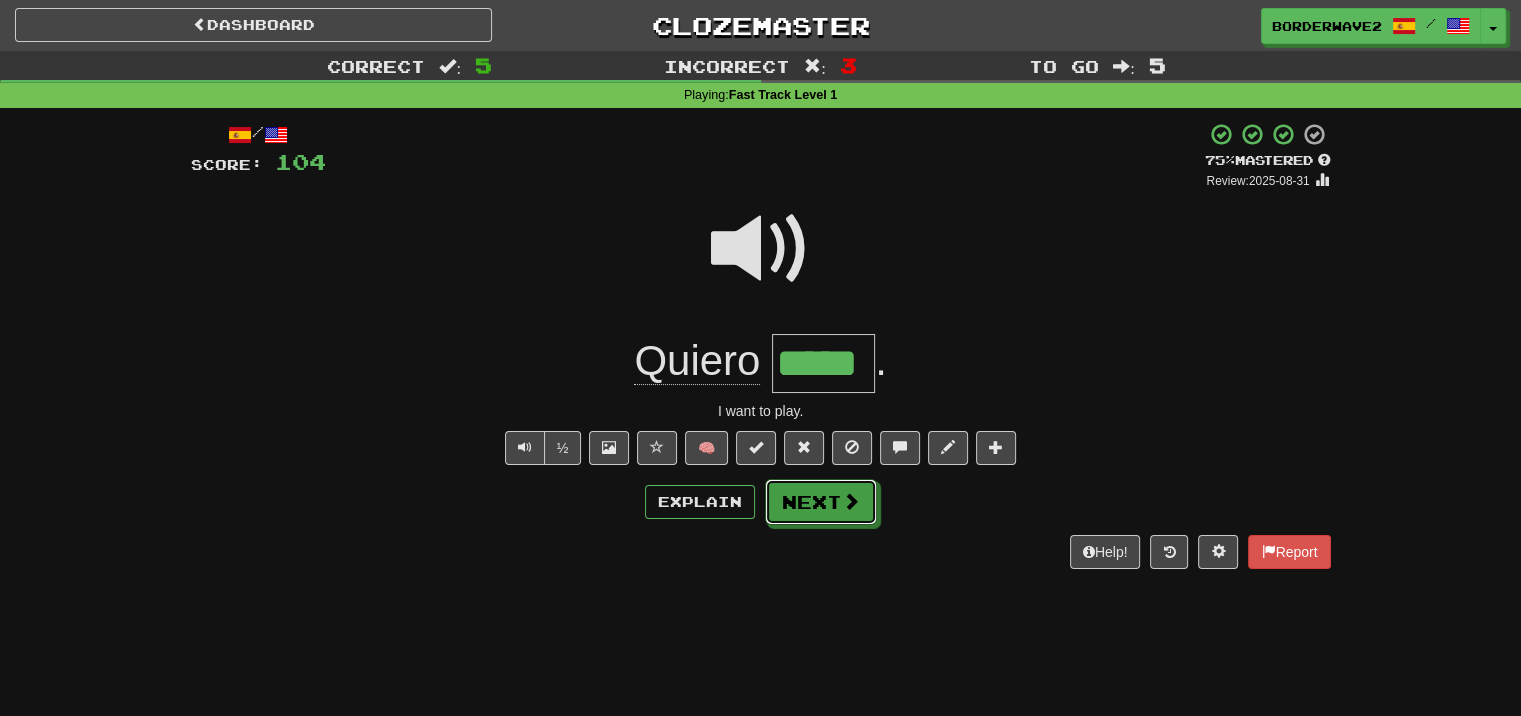 click on "Next" at bounding box center [821, 502] 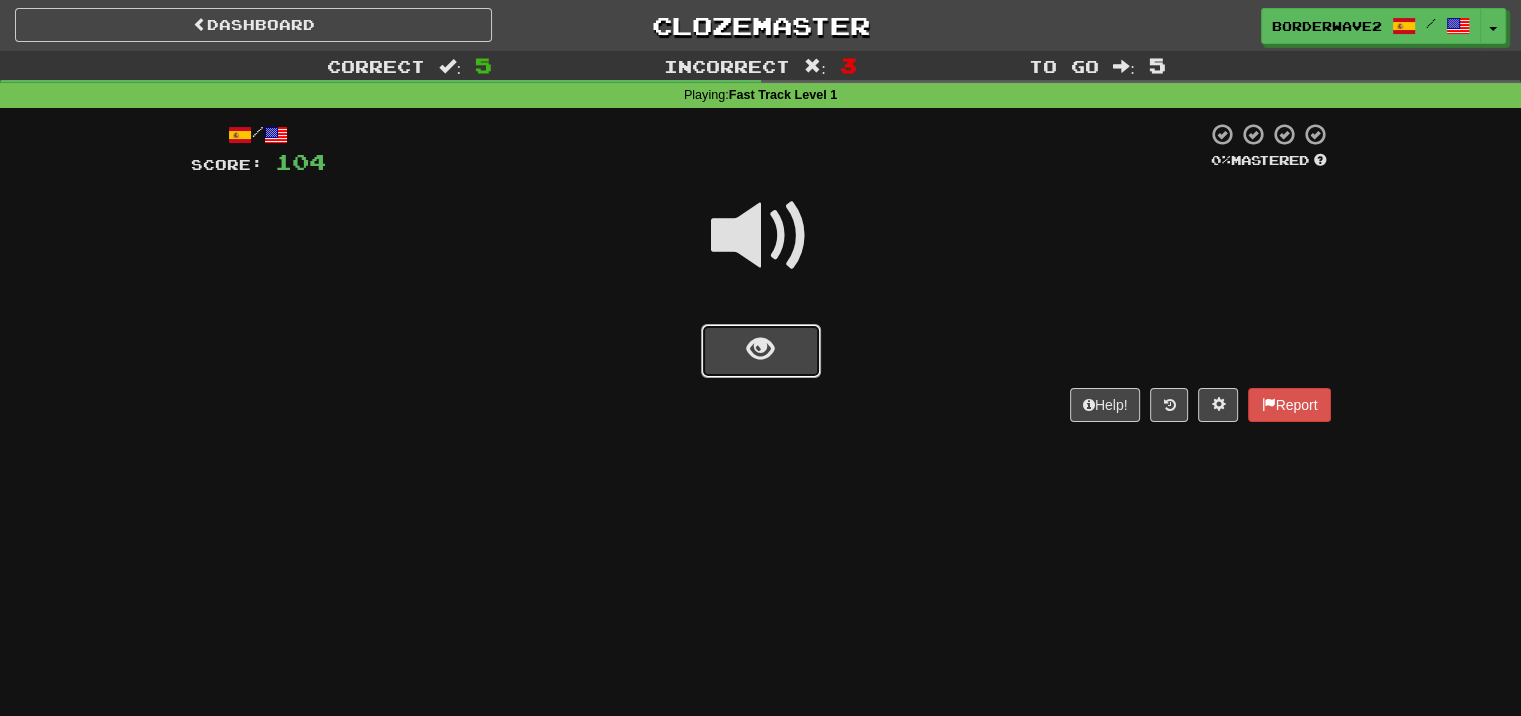 click at bounding box center [760, 349] 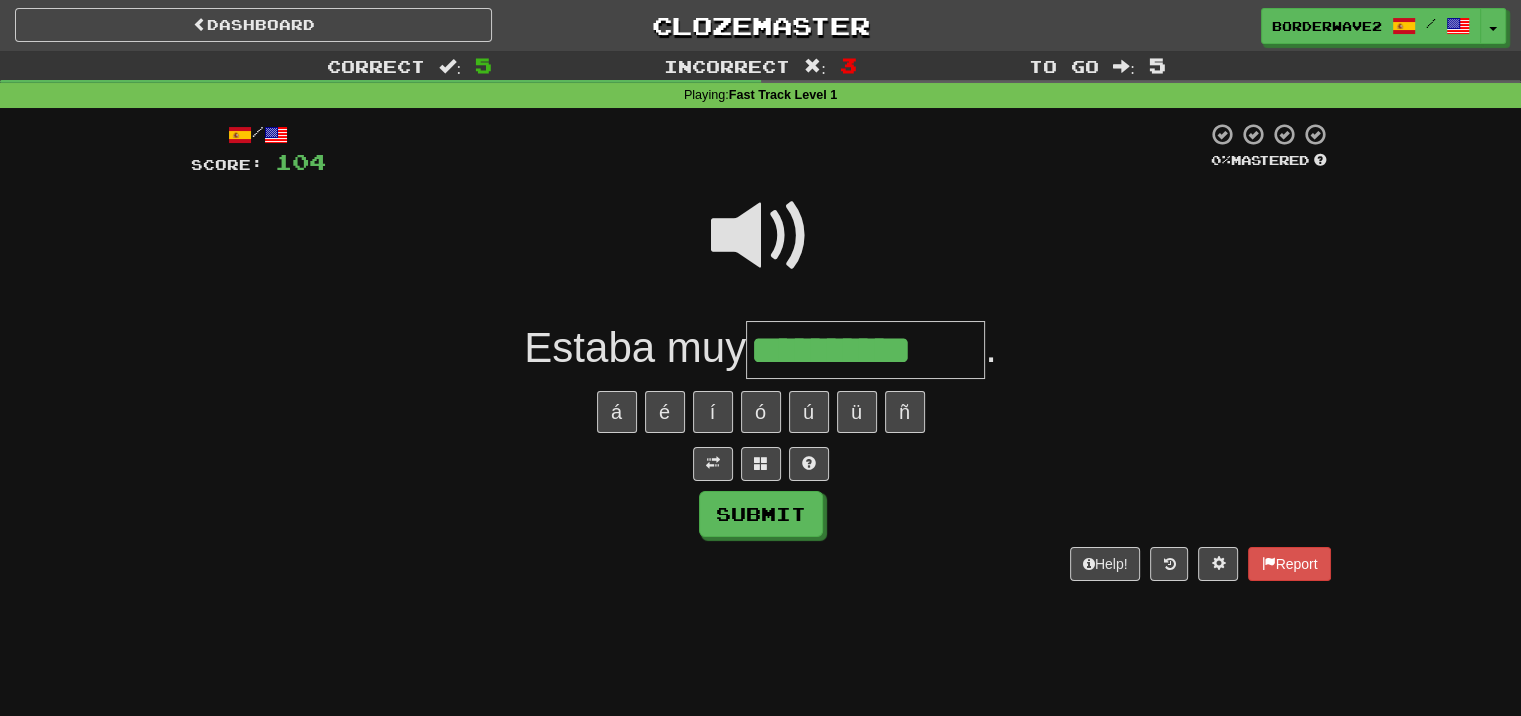 type on "**********" 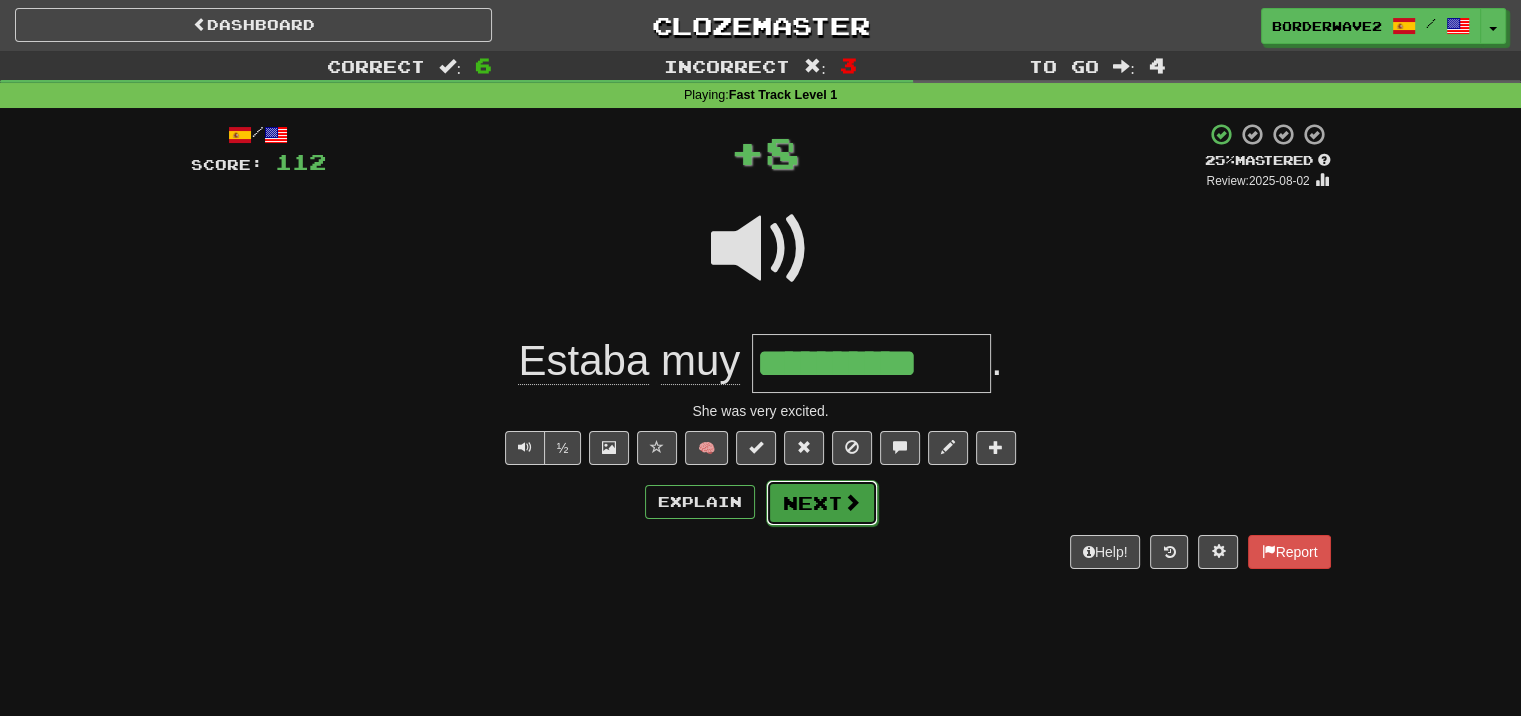 click at bounding box center [852, 502] 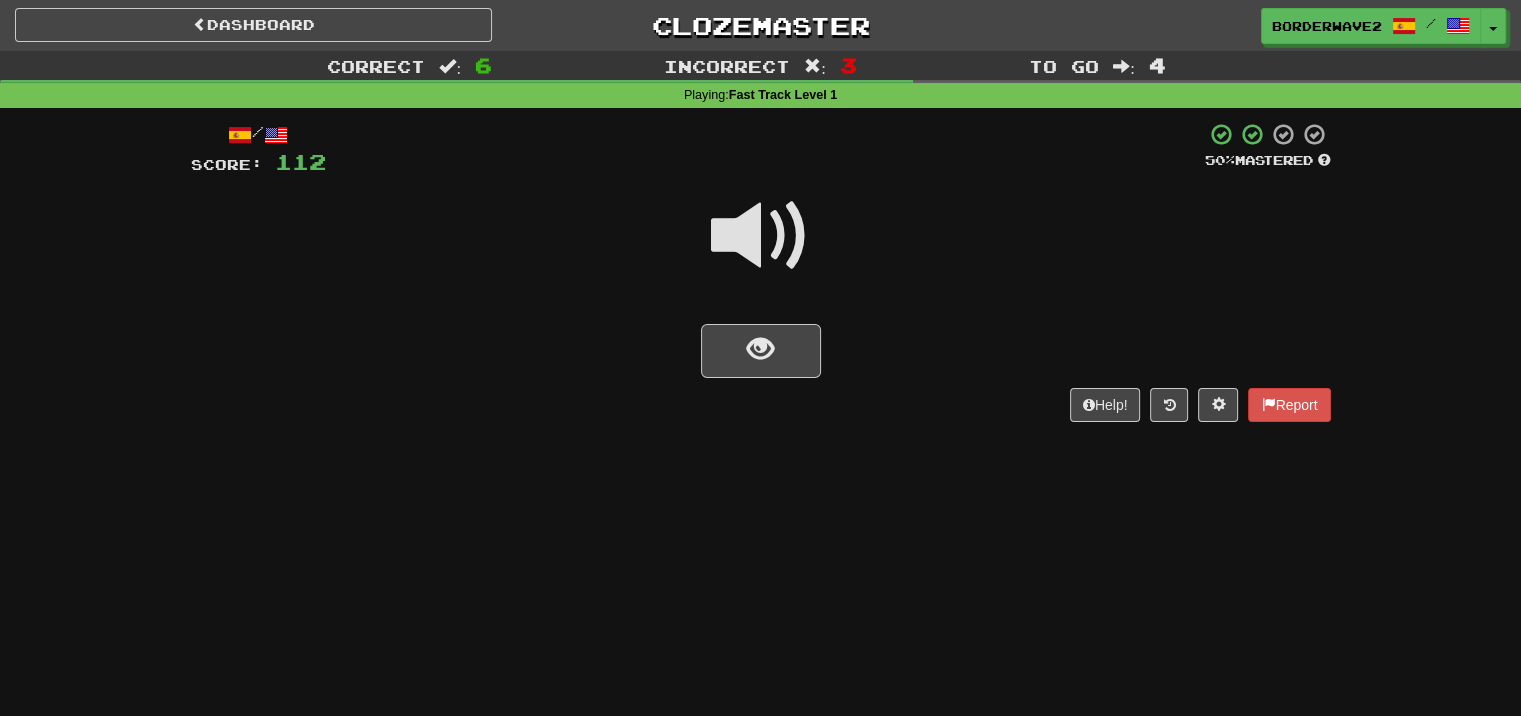 click at bounding box center (761, 236) 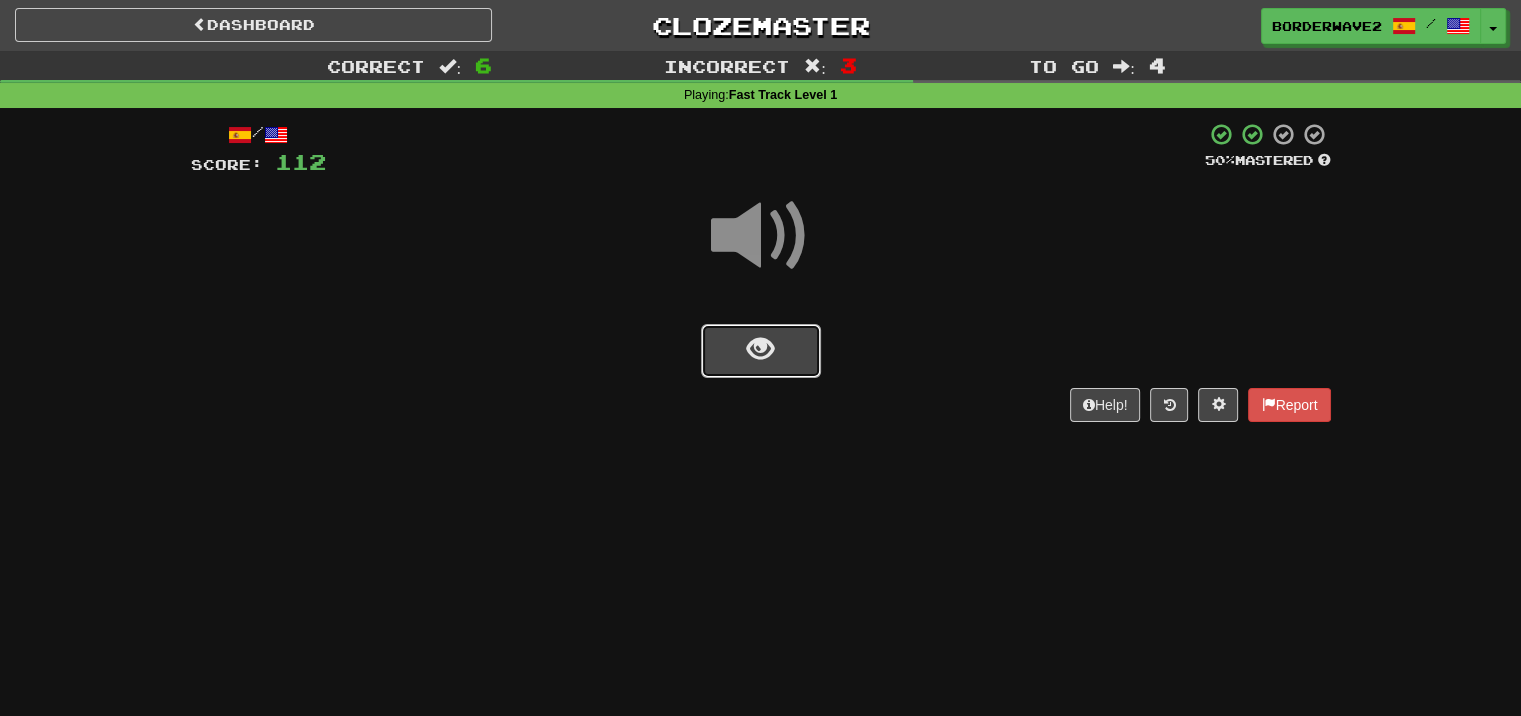 click at bounding box center [760, 349] 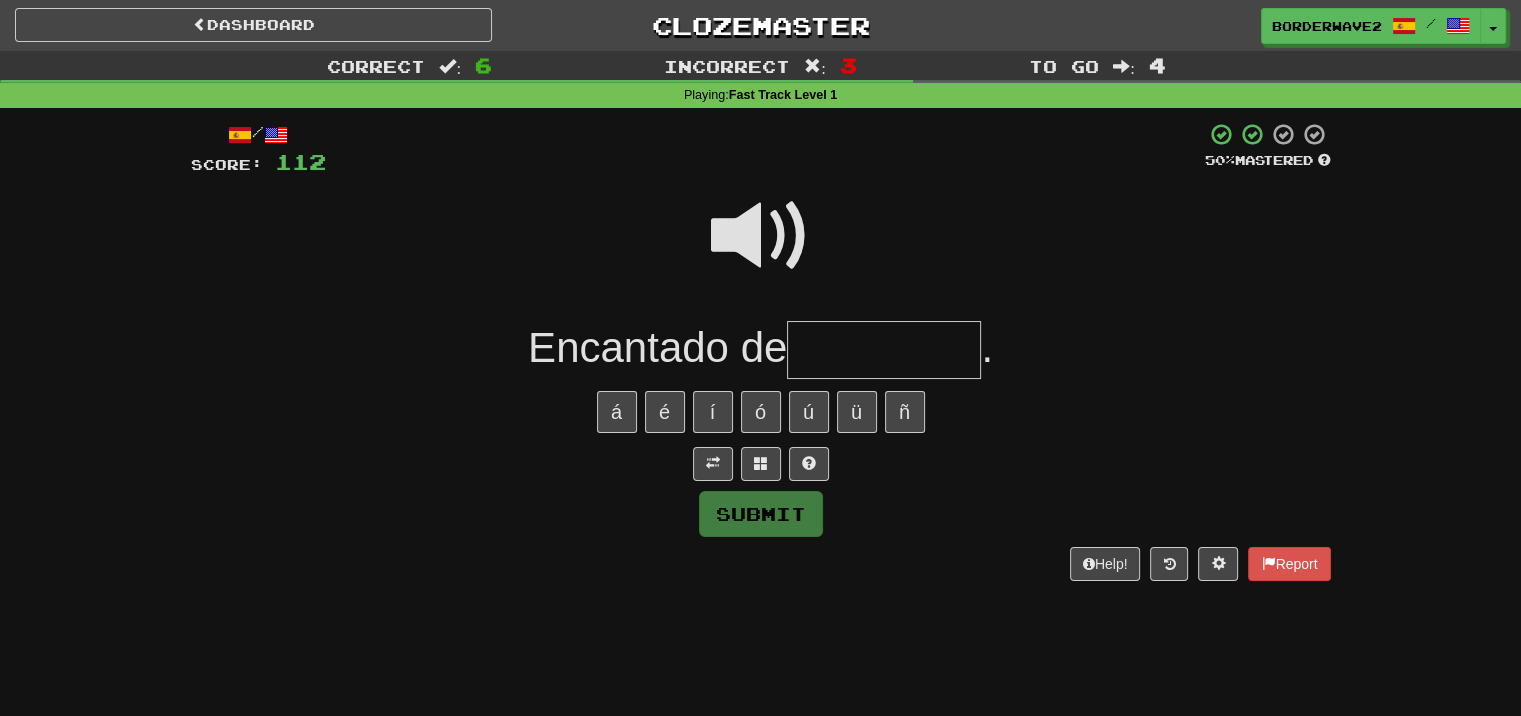 click at bounding box center (884, 350) 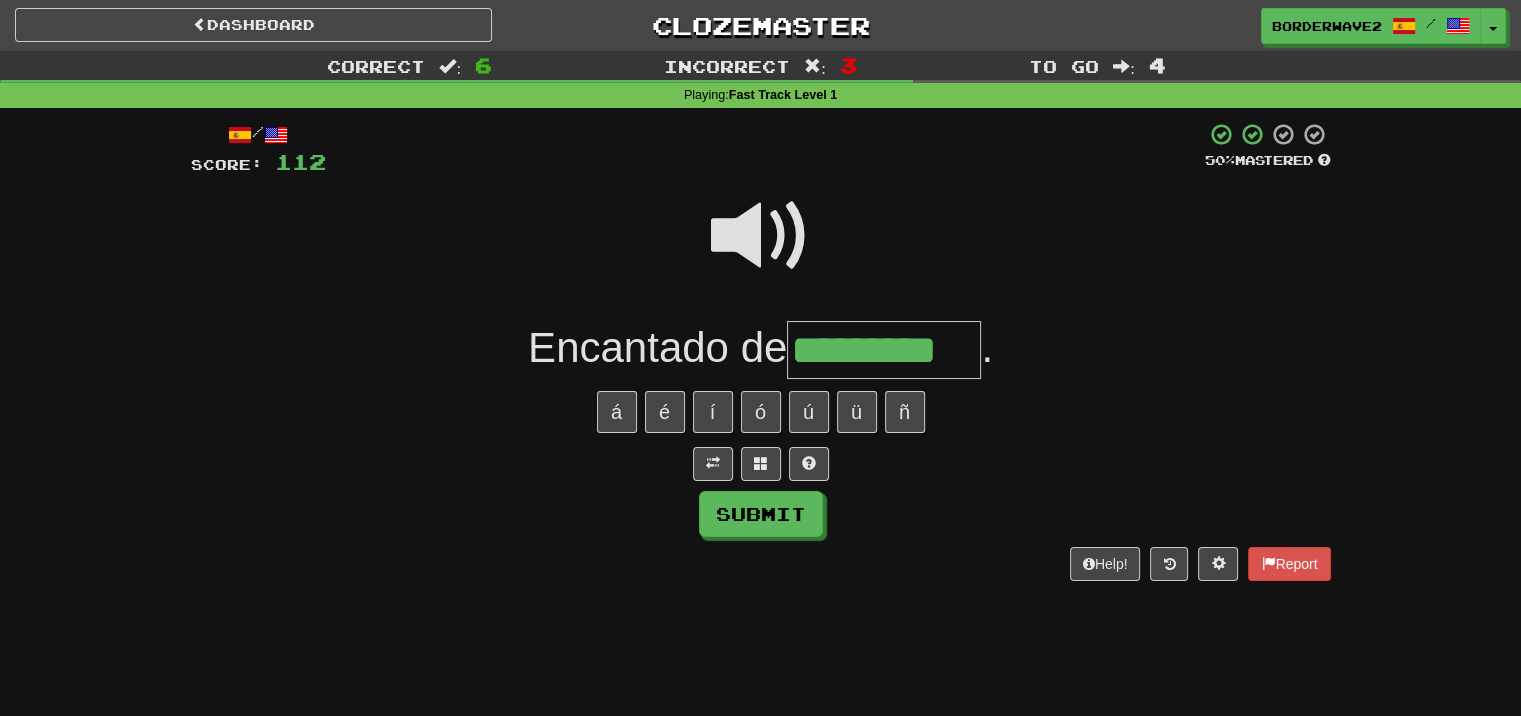 type on "*********" 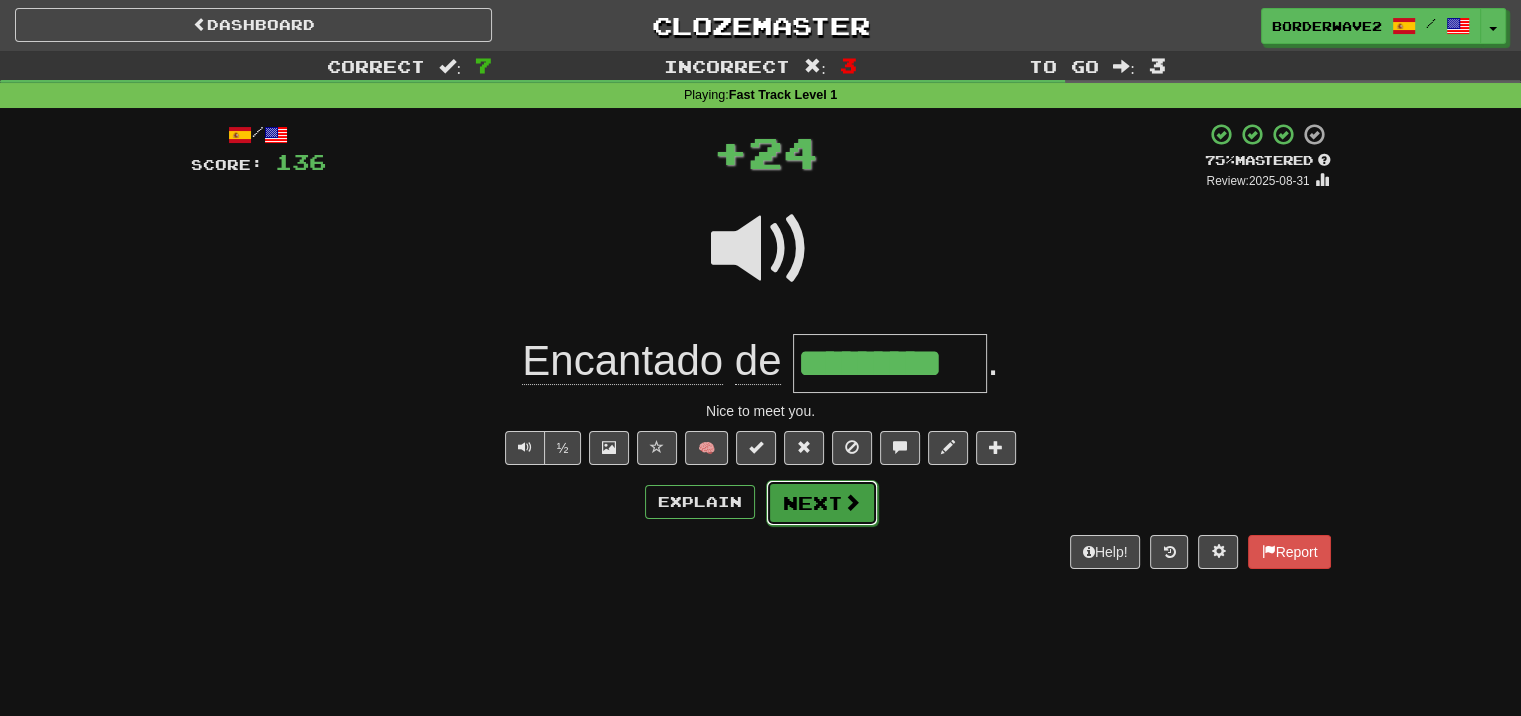click on "Next" at bounding box center [822, 503] 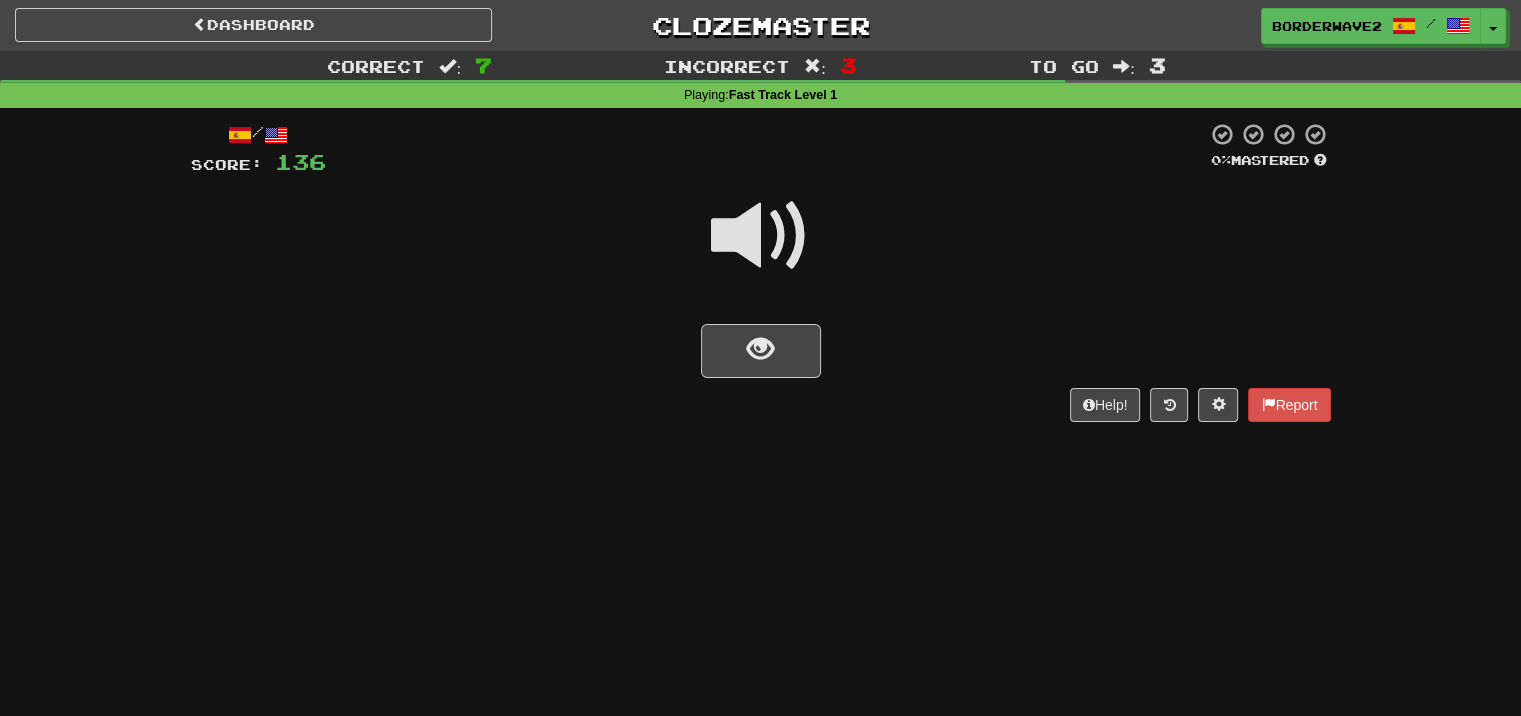 click at bounding box center (761, 236) 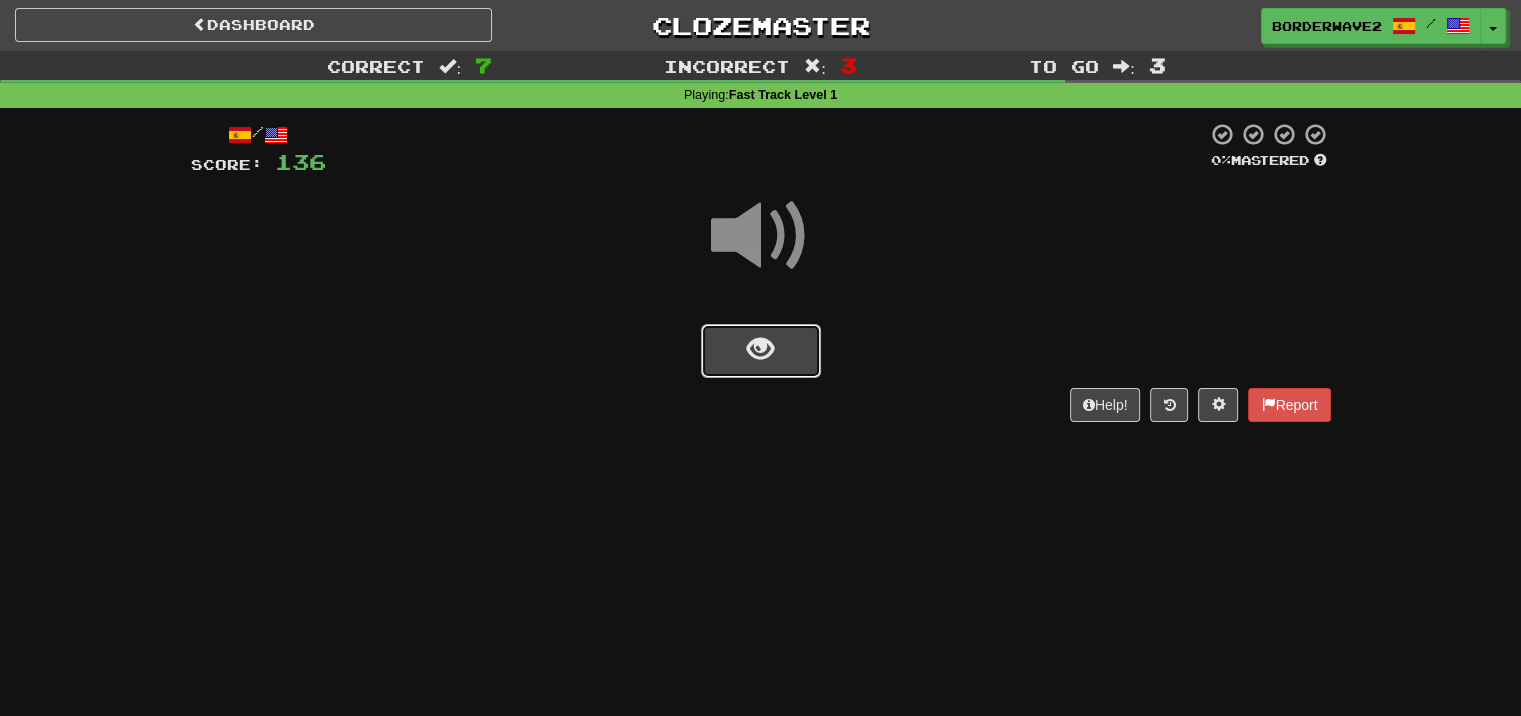 click at bounding box center (761, 351) 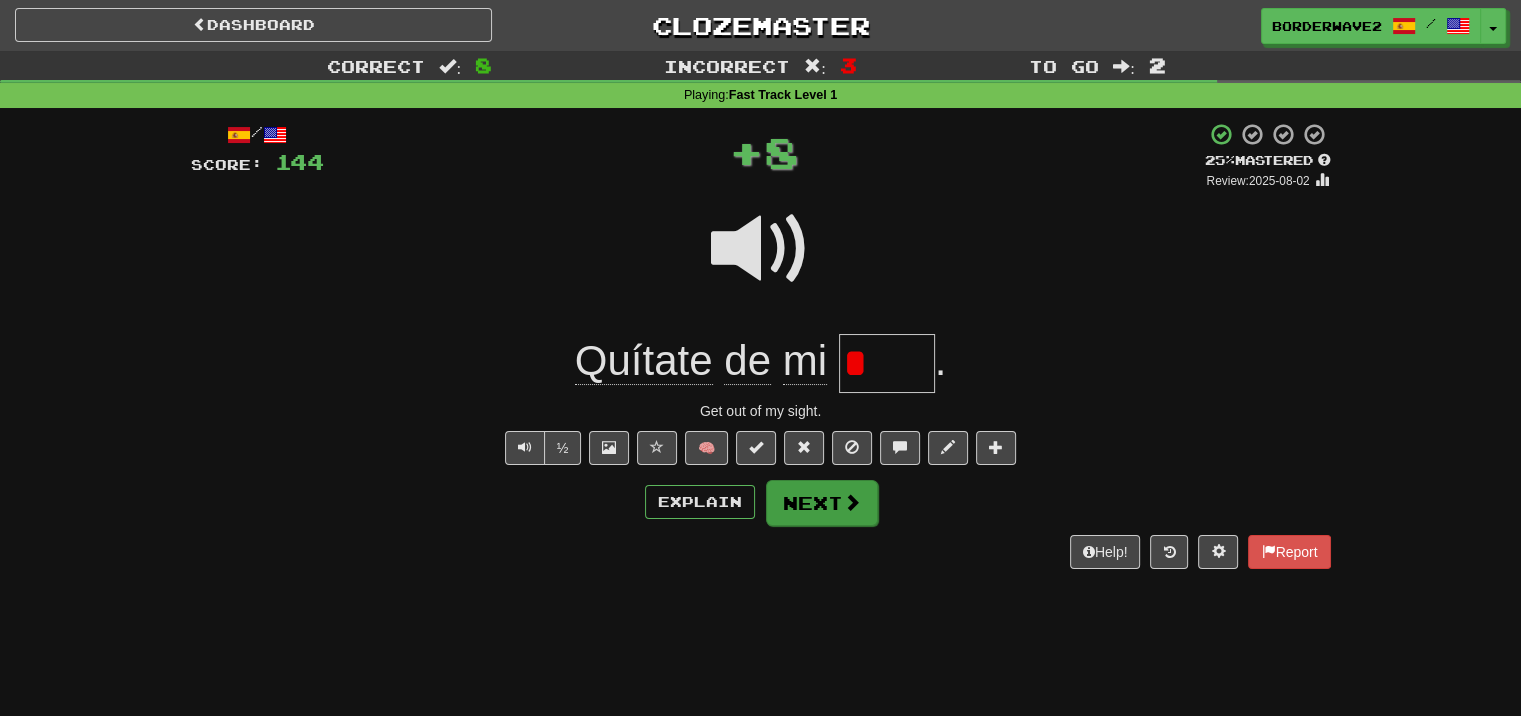 type on "*" 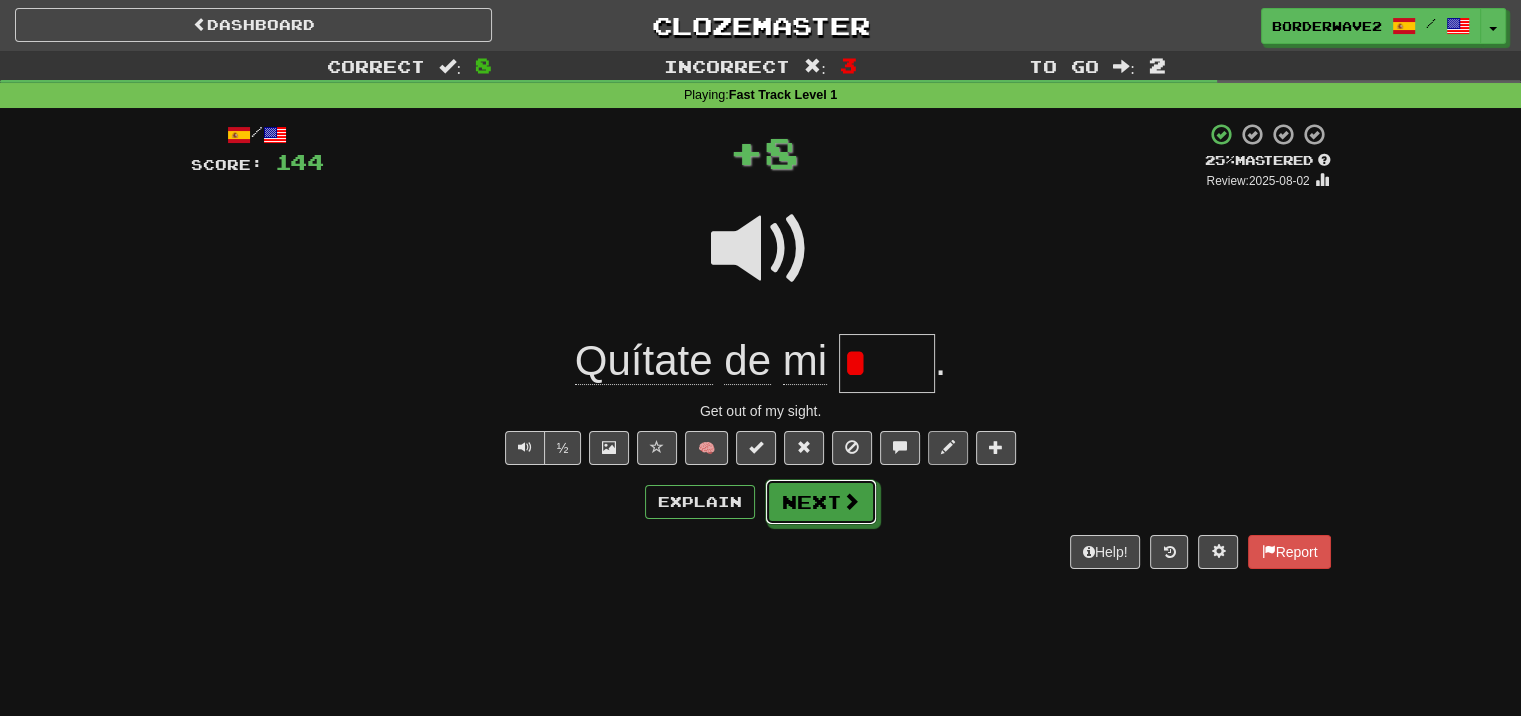 drag, startPoint x: 864, startPoint y: 502, endPoint x: 934, endPoint y: 439, distance: 94.17537 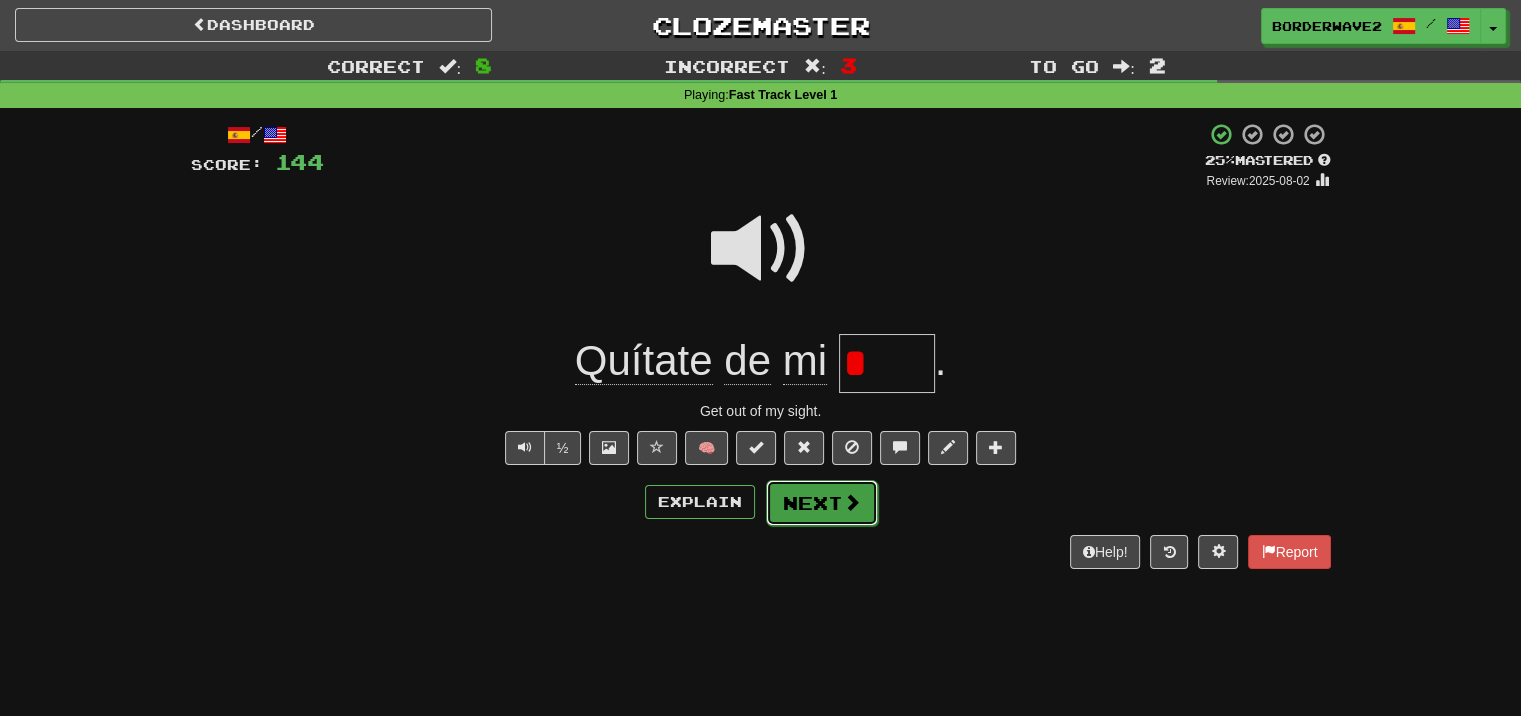 click on "Next" at bounding box center (822, 503) 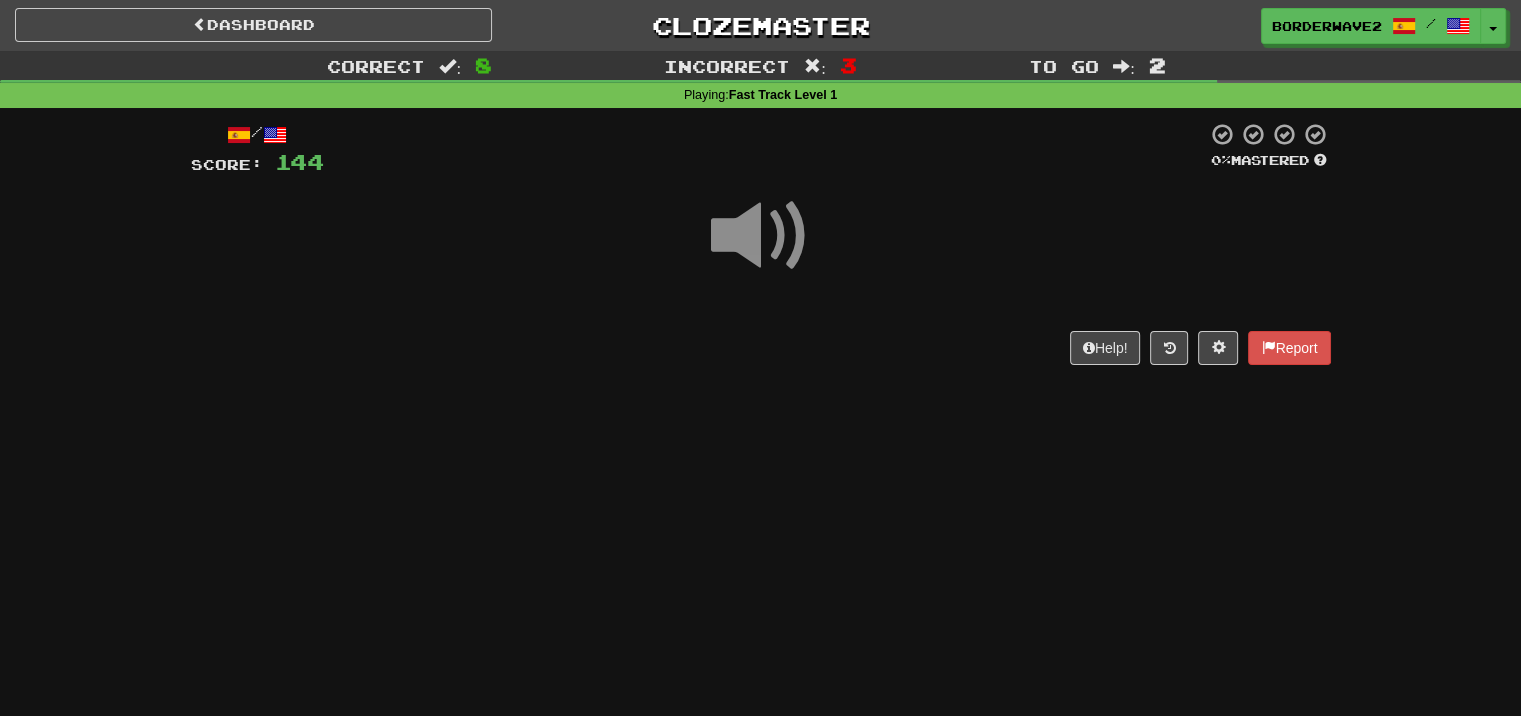 click on "Dashboard
Clozemaster
borderwave2
/
Toggle Dropdown
Dashboard
Leaderboard
Activity Feed
Notifications
Profile
Discussions
English
/
Español
Streak:
0
Review:
2
Points Today: 0
Español
/
English
Streak:
75
Review:
27
Points Today: 0
Interlingue
/
English
Streak:
0
Review:
0
Points Today: 0
Languages
Account
Logout
borderwave2
/
Toggle Dropdown
Dashboard
Leaderboard
Activity Feed
Notifications
Profile
Discussions
English
/
Español
Streak:
0
Review:
2
Points Today: 0
Español
/
English
Streak:
75
Review:
27
Points Today: 0" at bounding box center (760, 358) 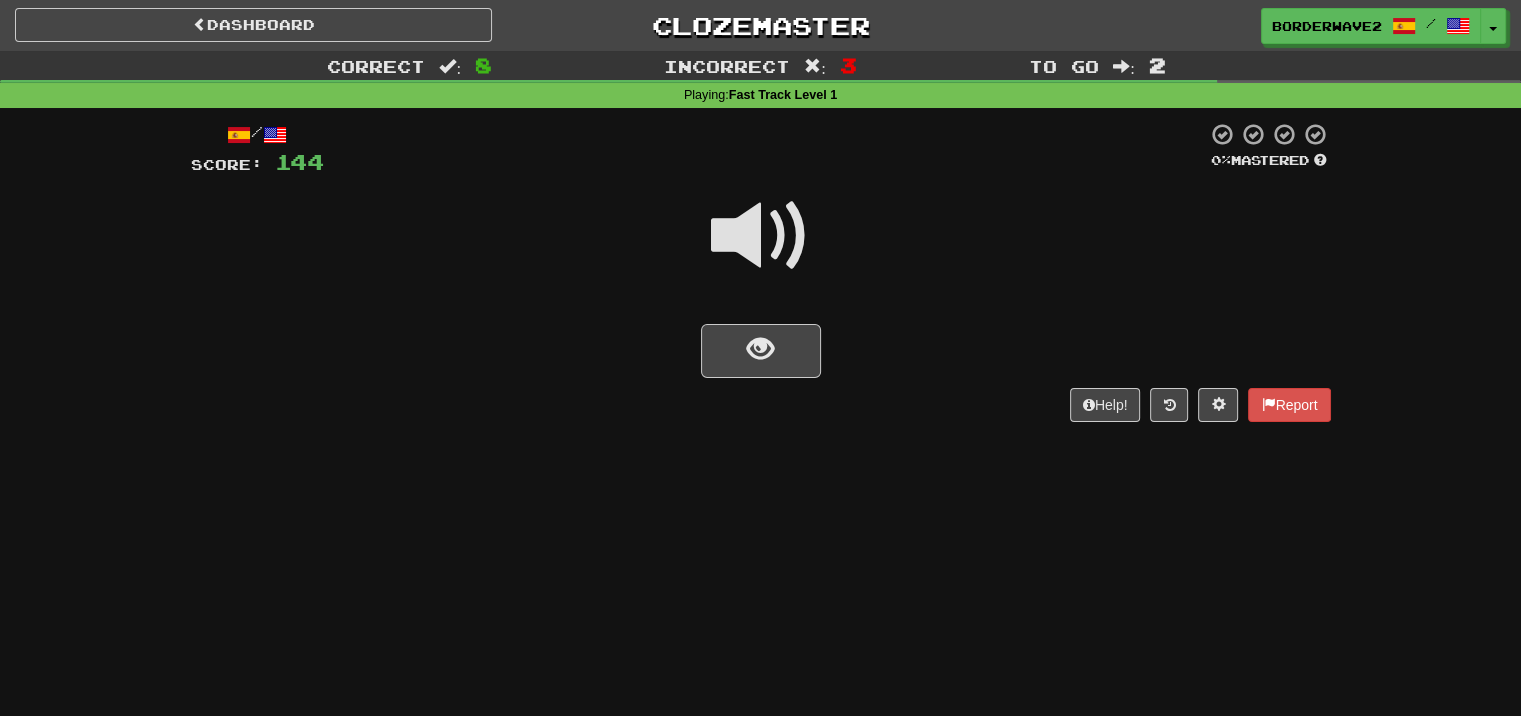 click at bounding box center [761, 349] 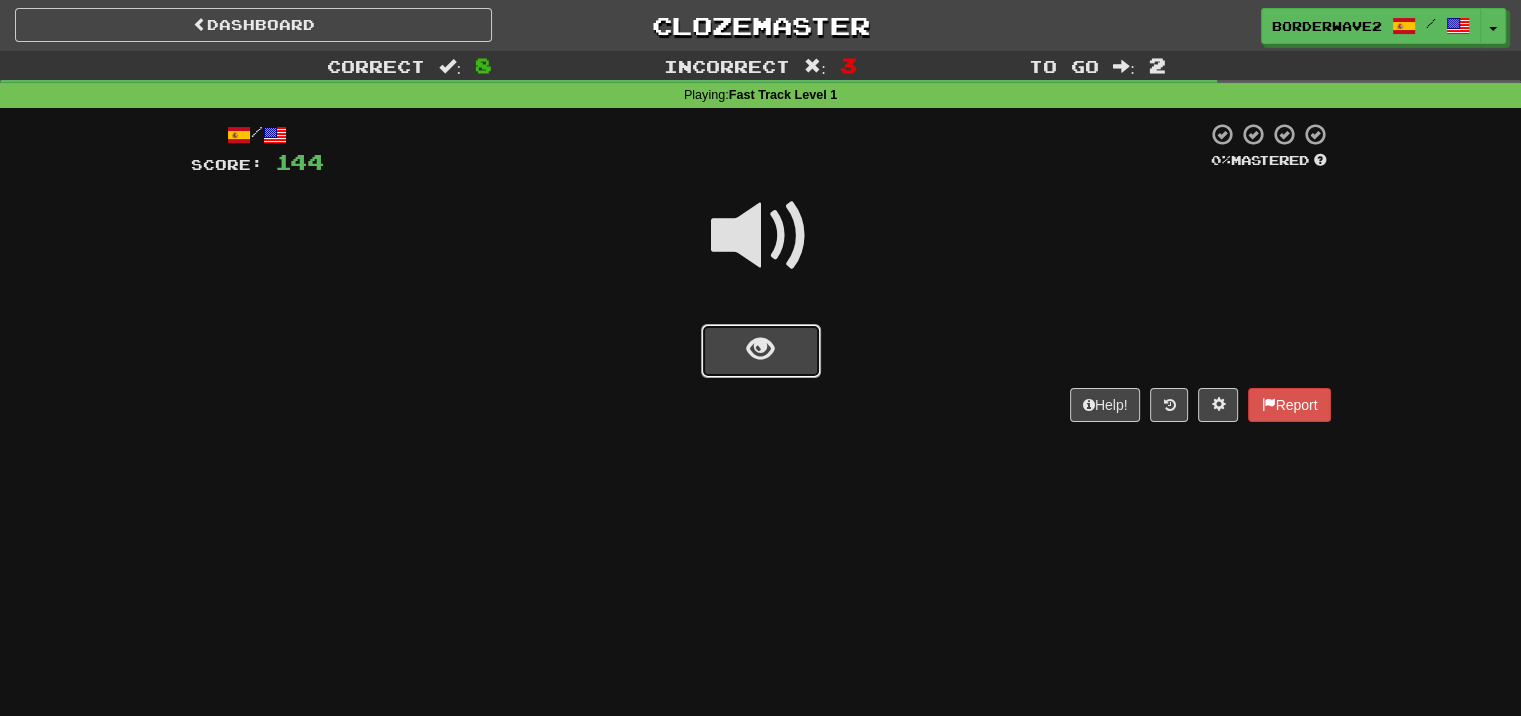 click at bounding box center [761, 351] 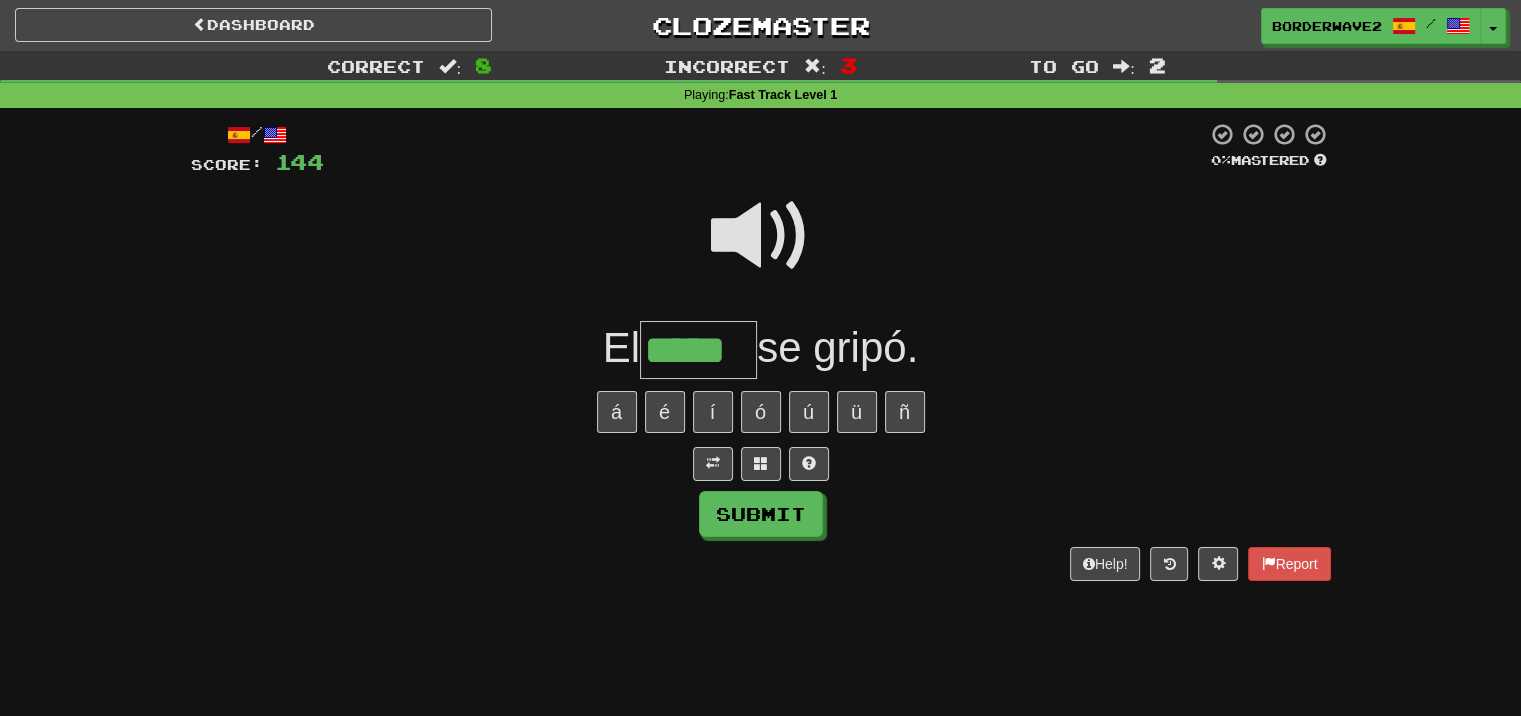 type on "*****" 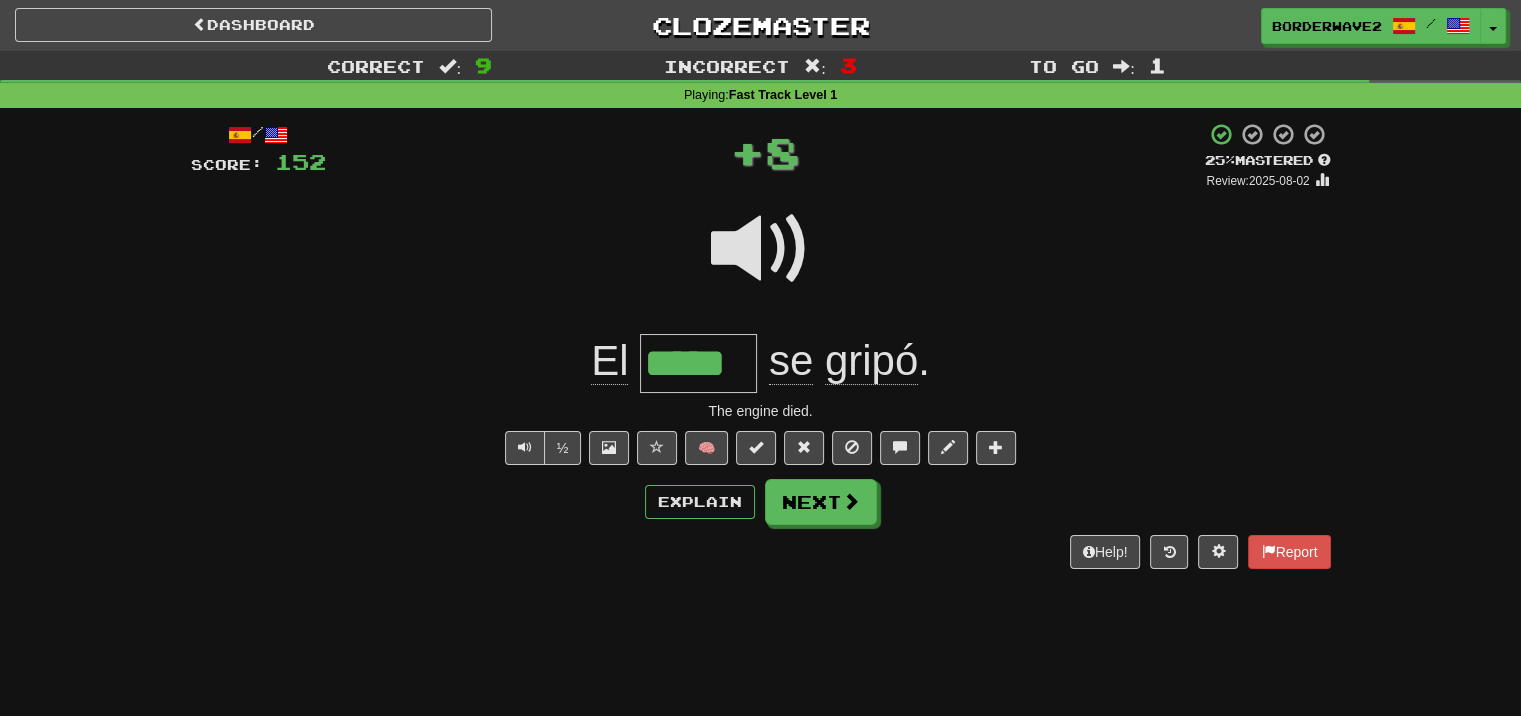 click on "Explain Next" at bounding box center [761, 502] 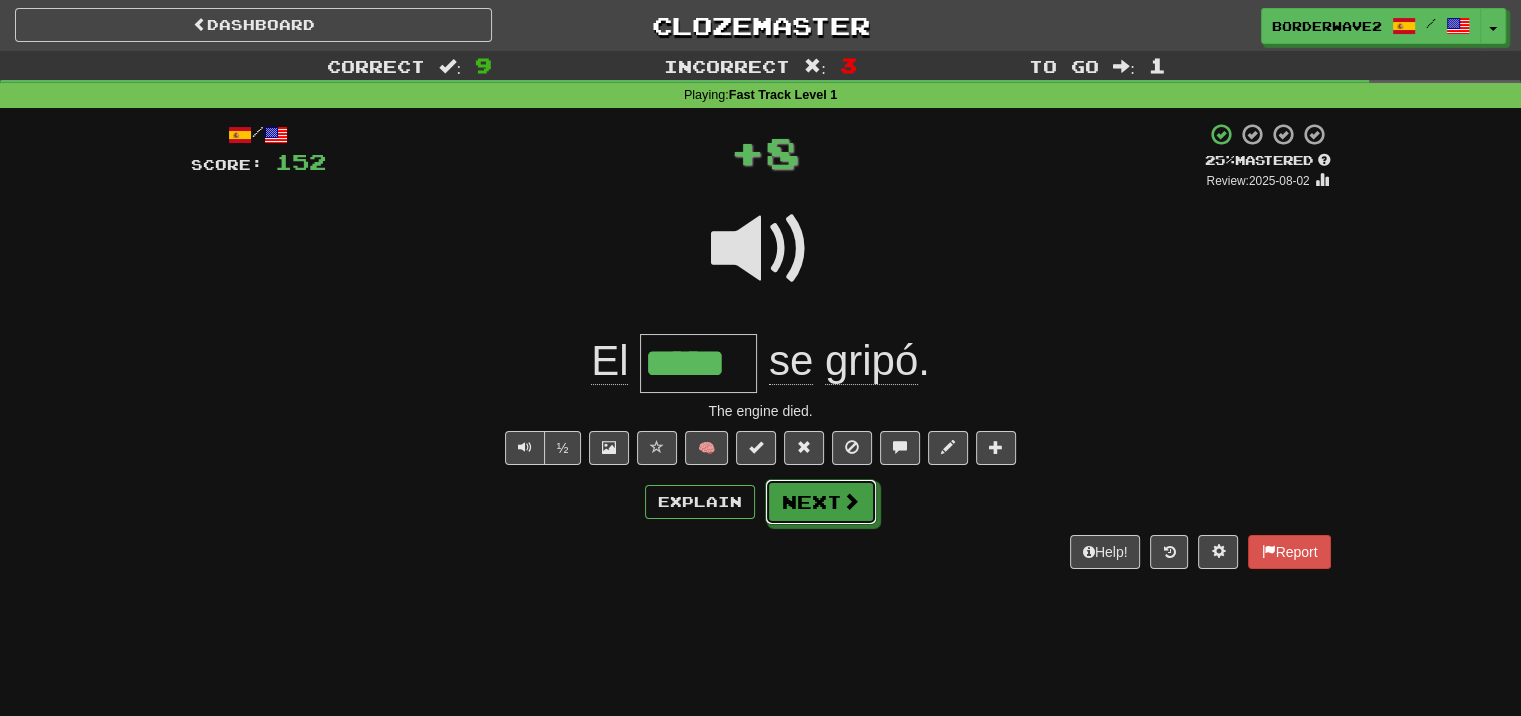 click on "Next" at bounding box center [821, 502] 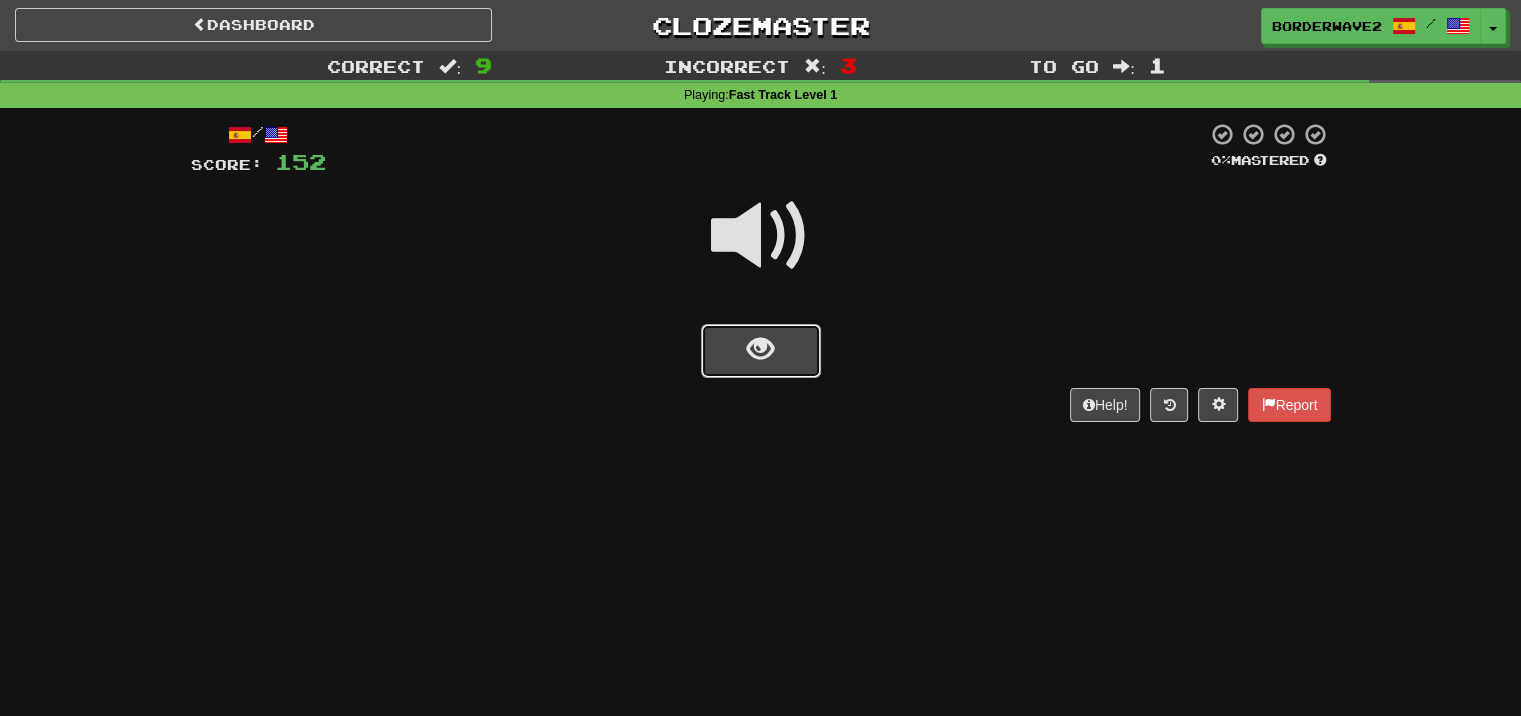 click at bounding box center (761, 351) 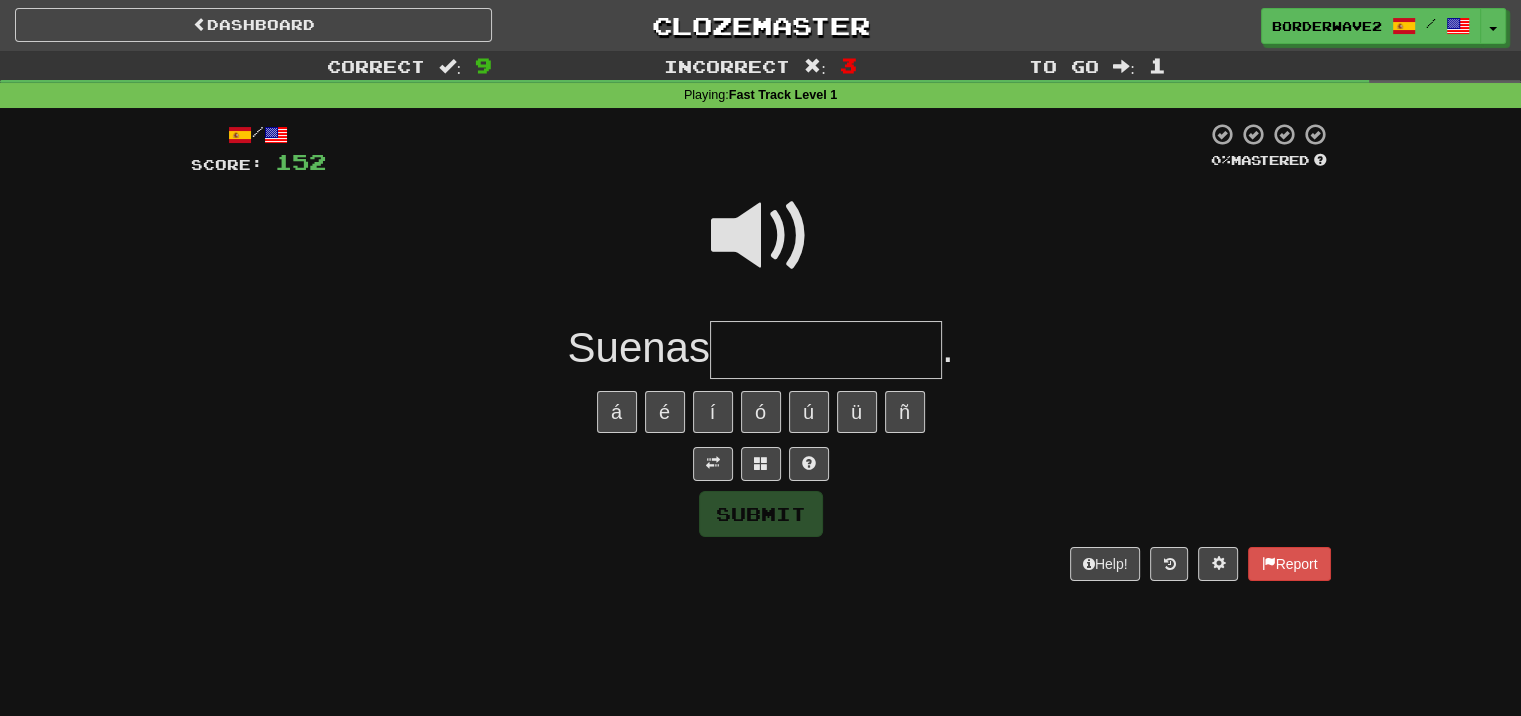 click at bounding box center (826, 350) 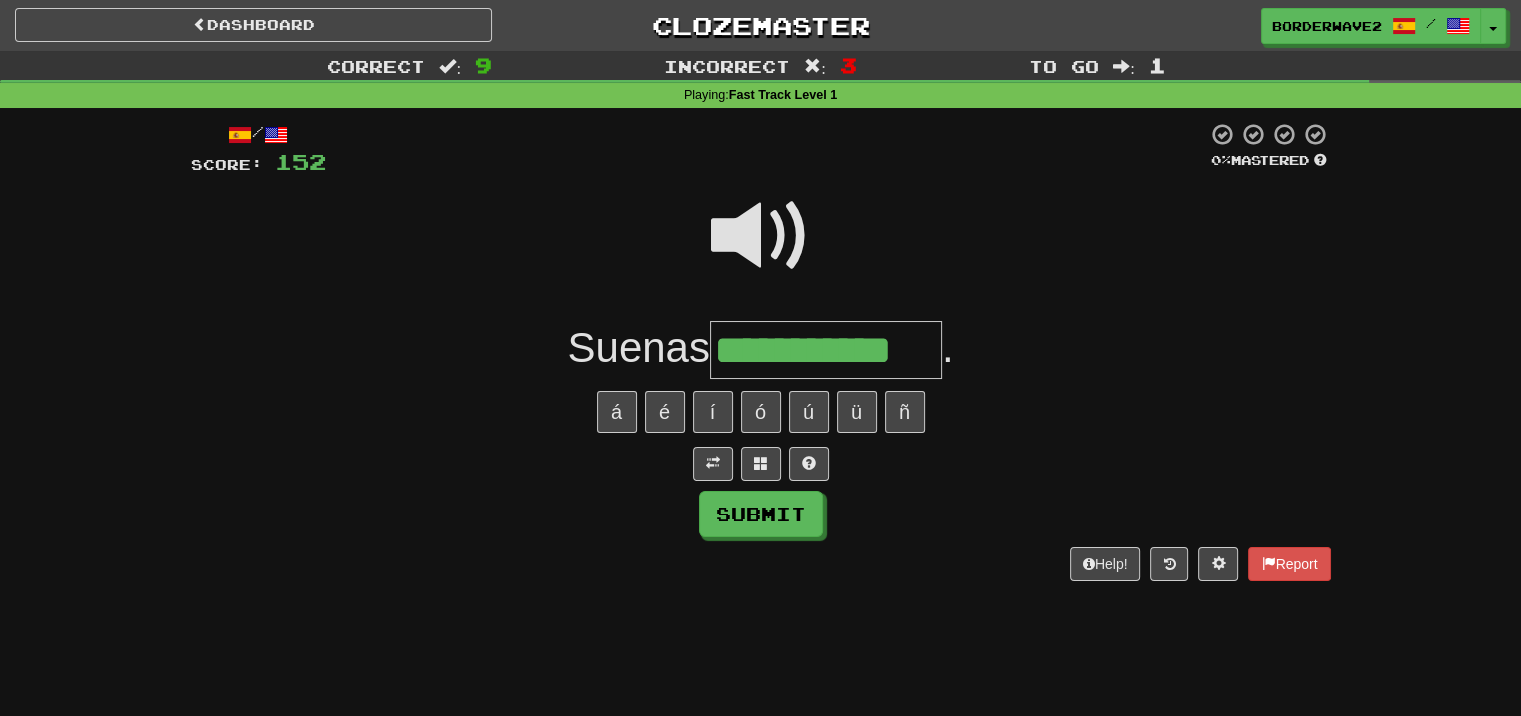 type on "**********" 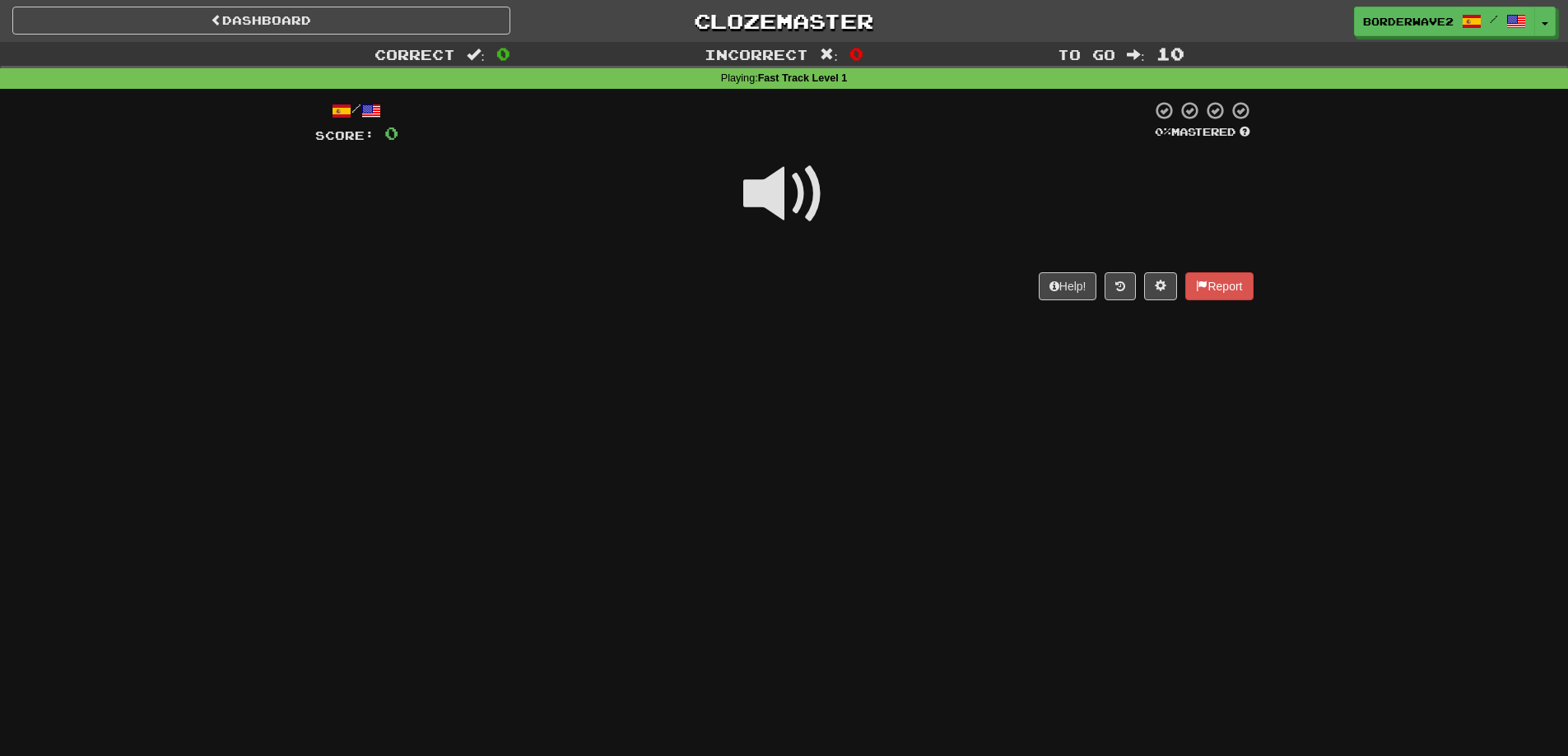 scroll, scrollTop: 0, scrollLeft: 0, axis: both 